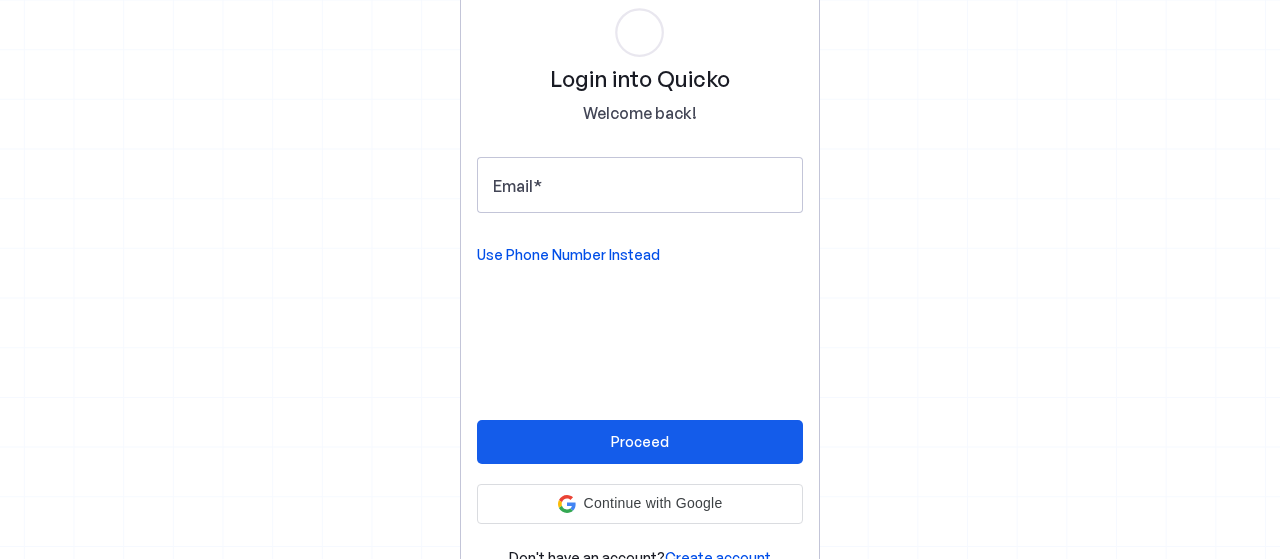 scroll, scrollTop: 0, scrollLeft: 0, axis: both 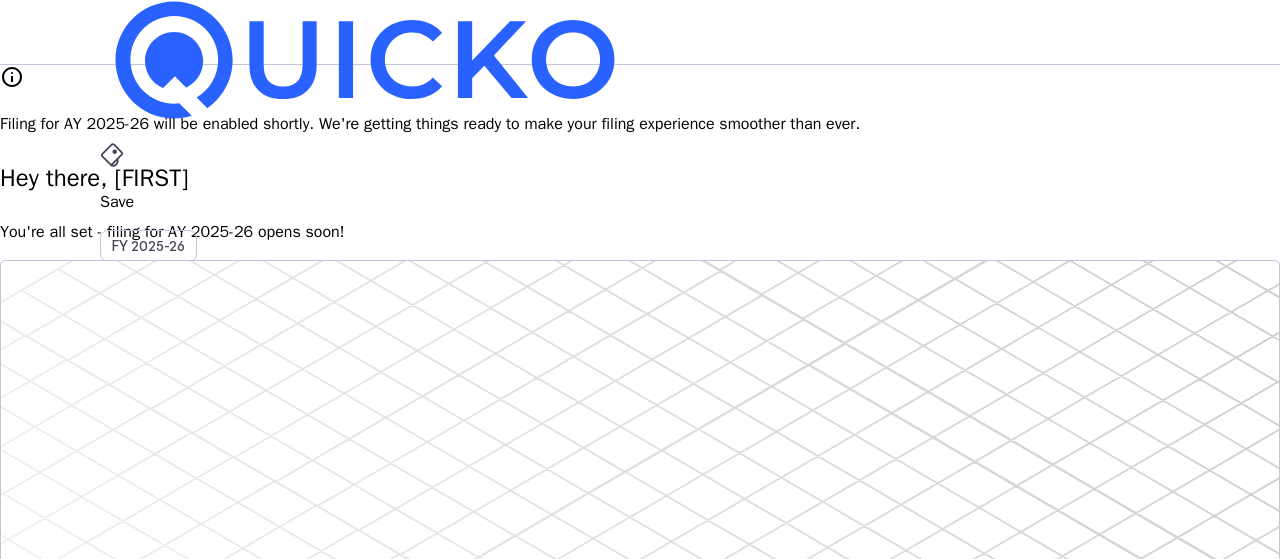 click on "AY 2025-26" at bounding box center [149, 452] 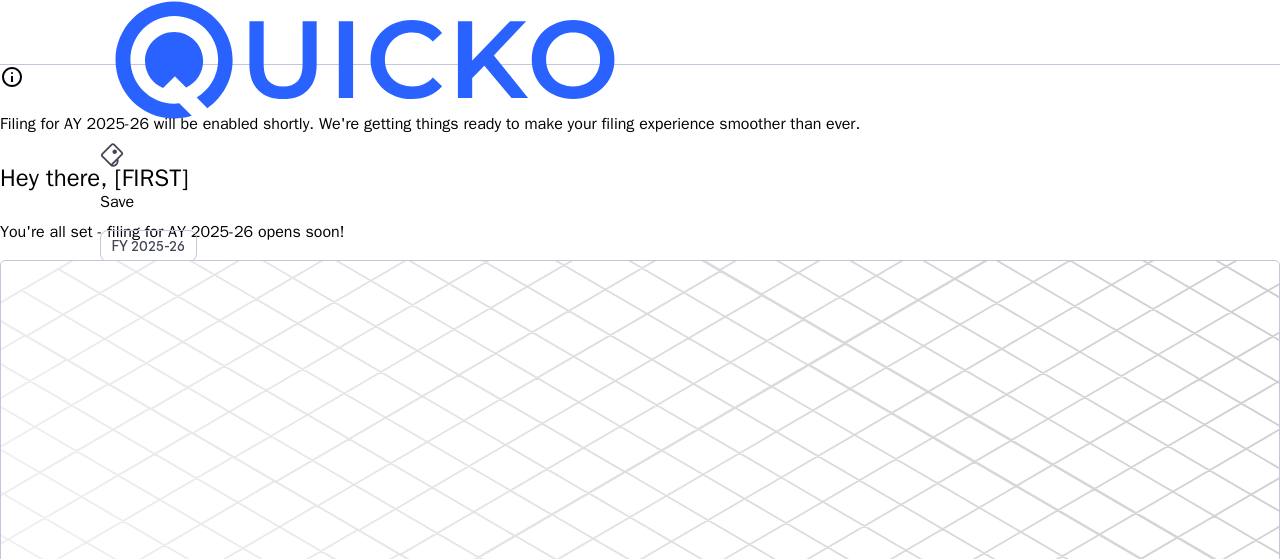 click on "arrow_drop_down" at bounding box center [112, 536] 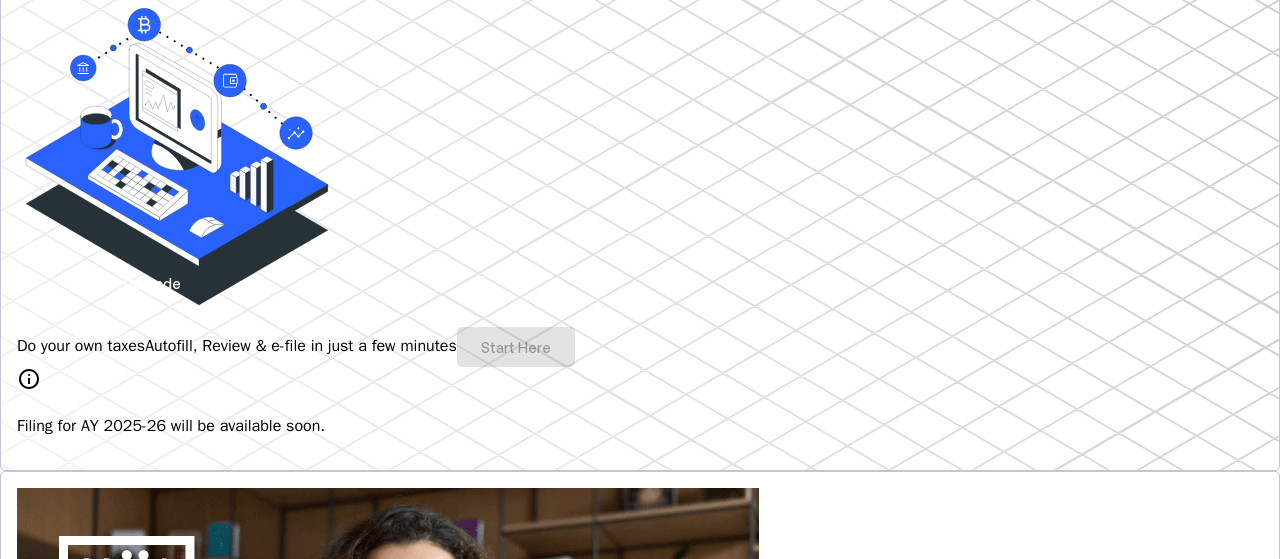 scroll, scrollTop: 0, scrollLeft: 0, axis: both 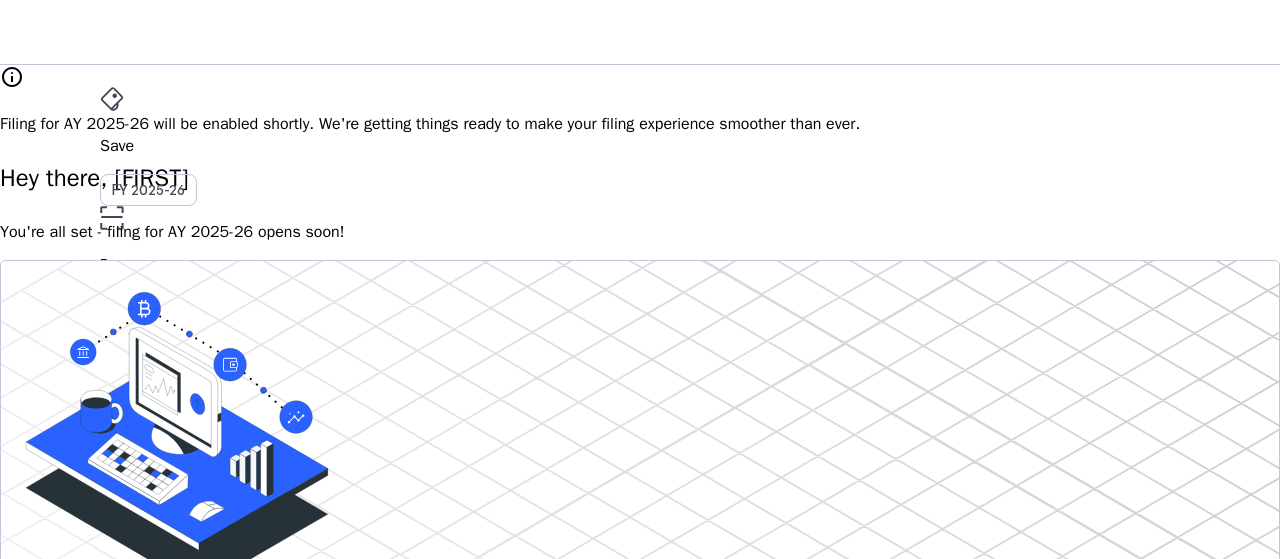 click on "File" at bounding box center (640, 352) 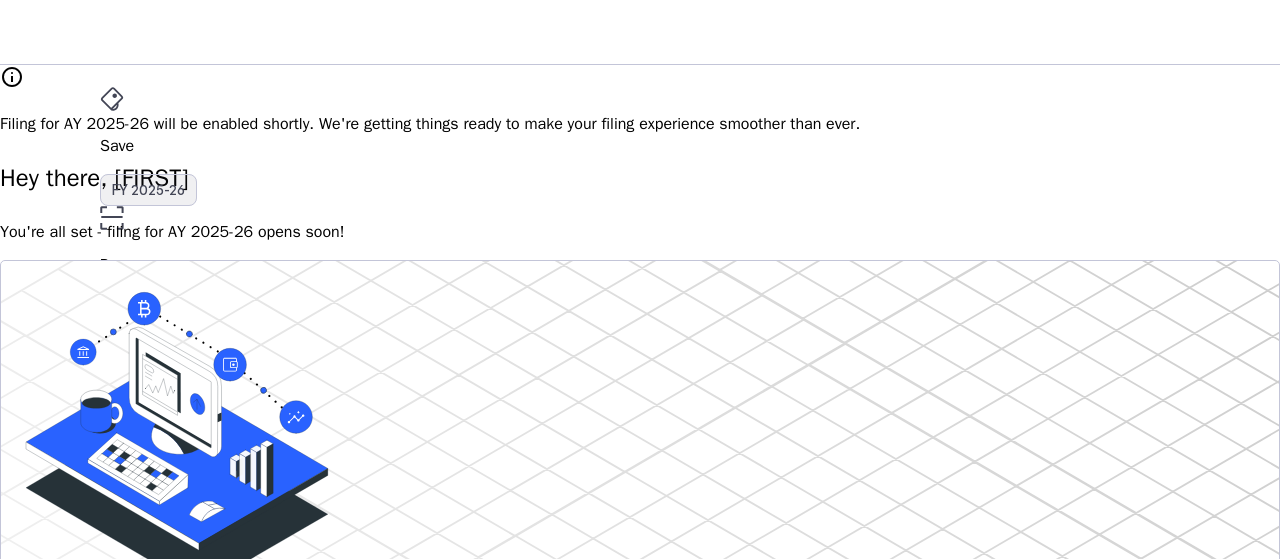 click on "FY 2025-26" at bounding box center (148, 190) 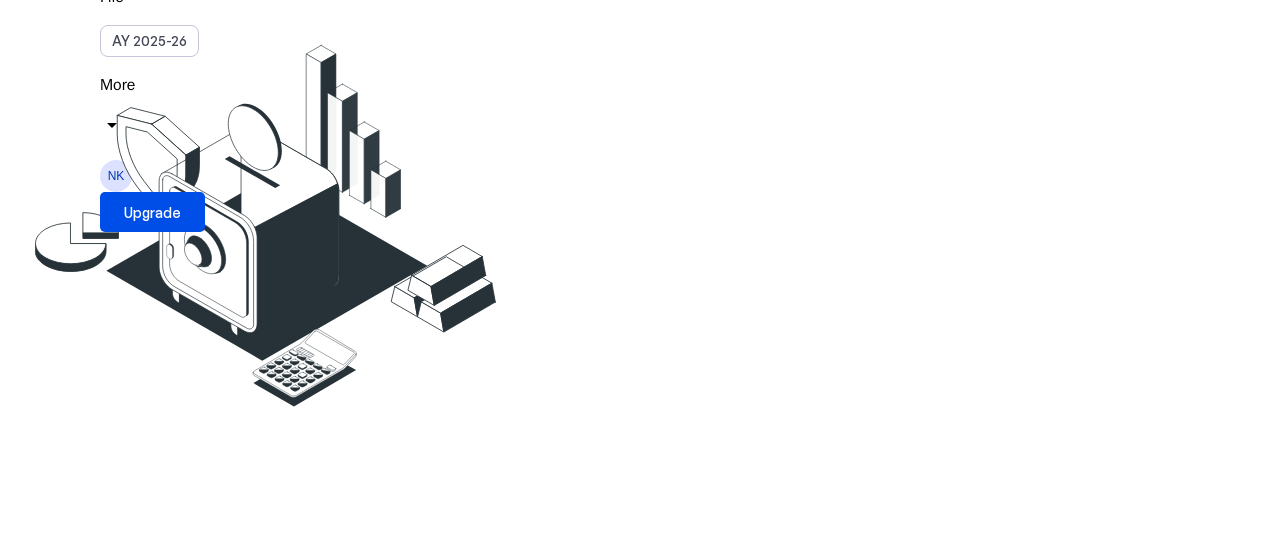 scroll, scrollTop: 0, scrollLeft: 0, axis: both 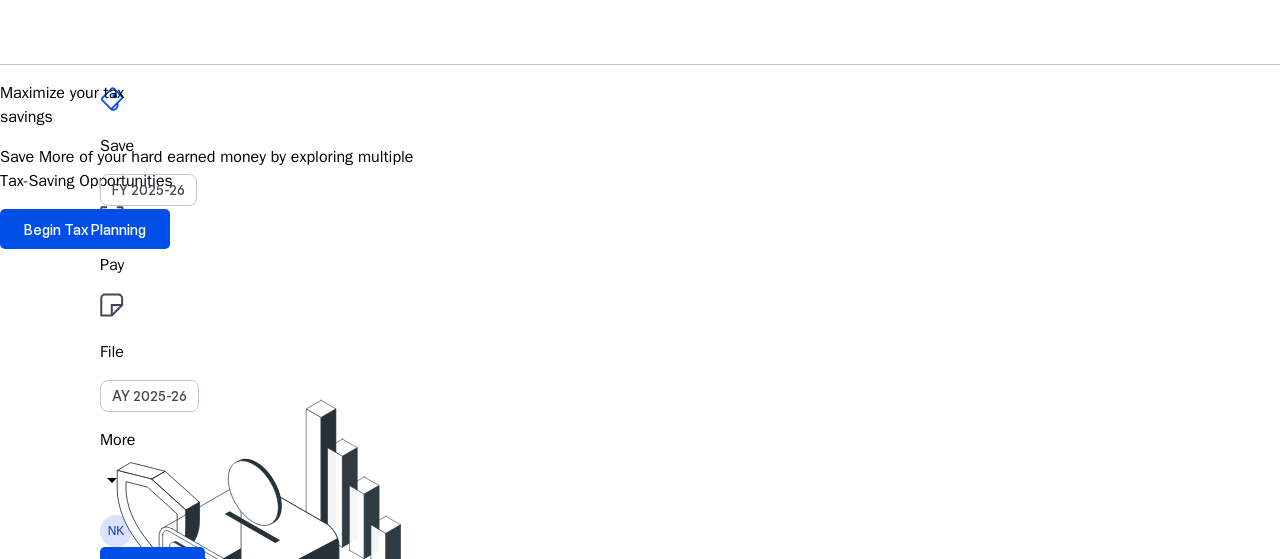 click on "Save" at bounding box center (640, 146) 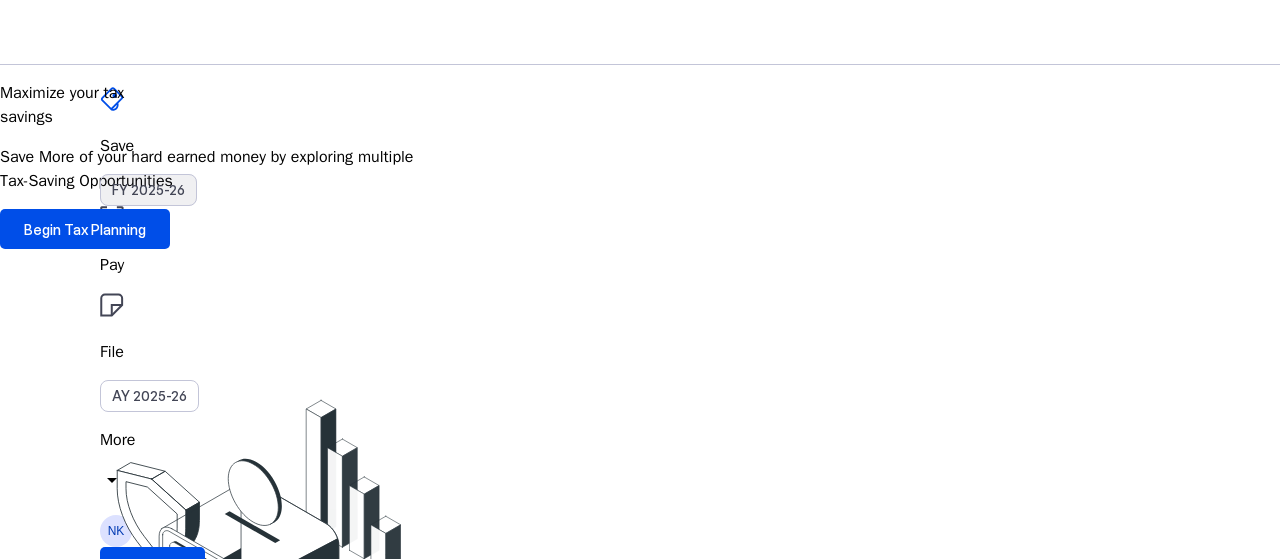 click on "FY 2025-26" at bounding box center [148, 190] 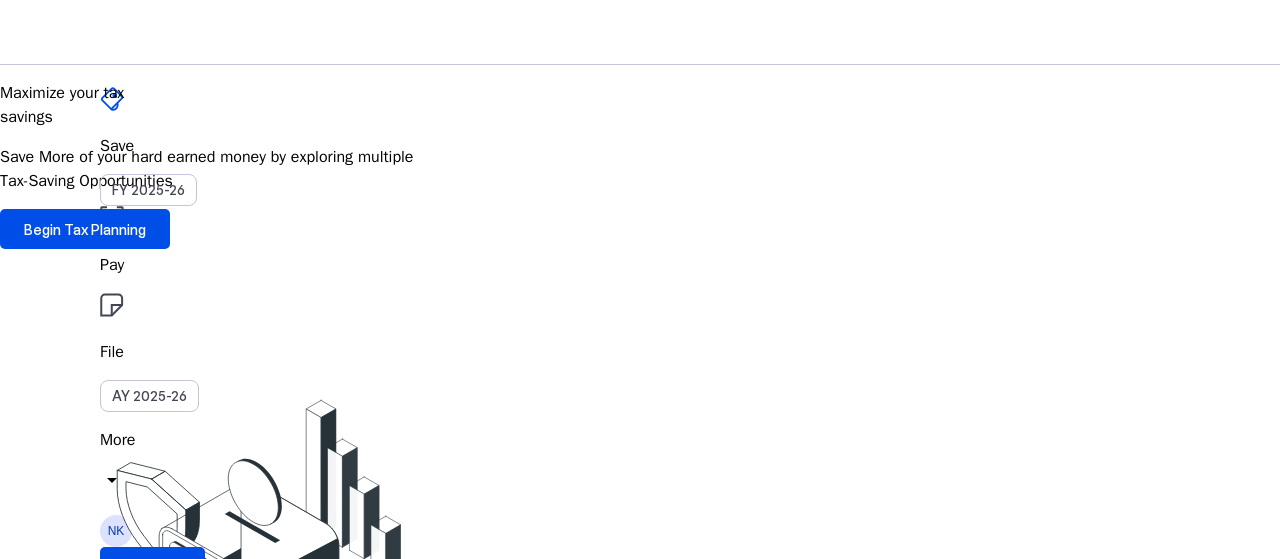 click on "NK" at bounding box center [116, 531] 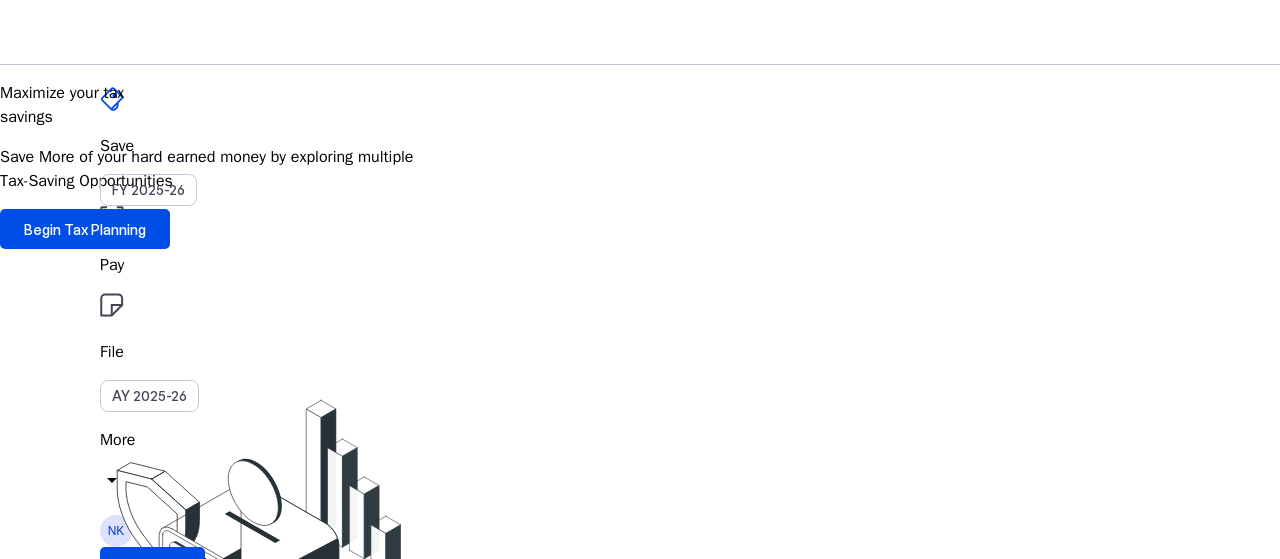click on "[INITIALS] [FIRST] [LAST] [DOCUMENT_ID] chevron_right" at bounding box center (140, 3601) 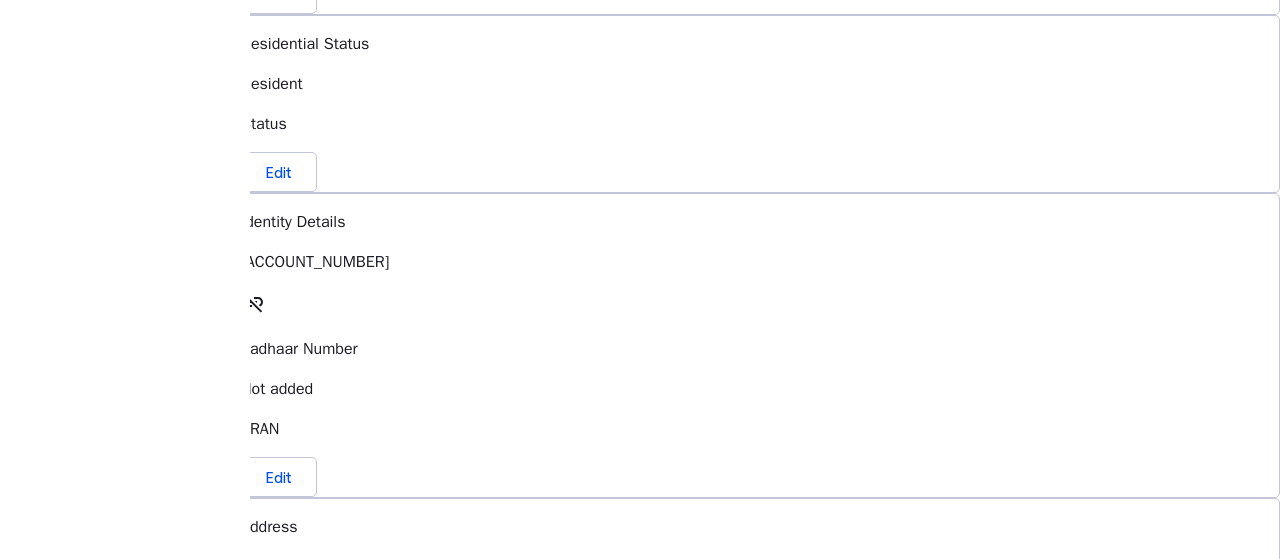 scroll, scrollTop: 632, scrollLeft: 0, axis: vertical 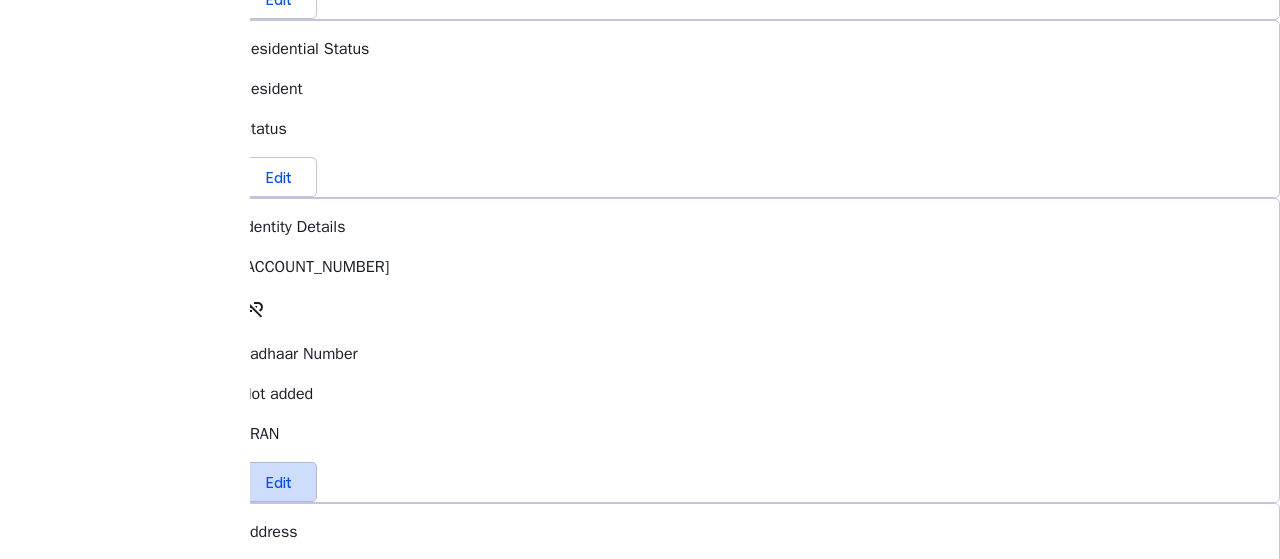 click on "Edit" at bounding box center [279, 482] 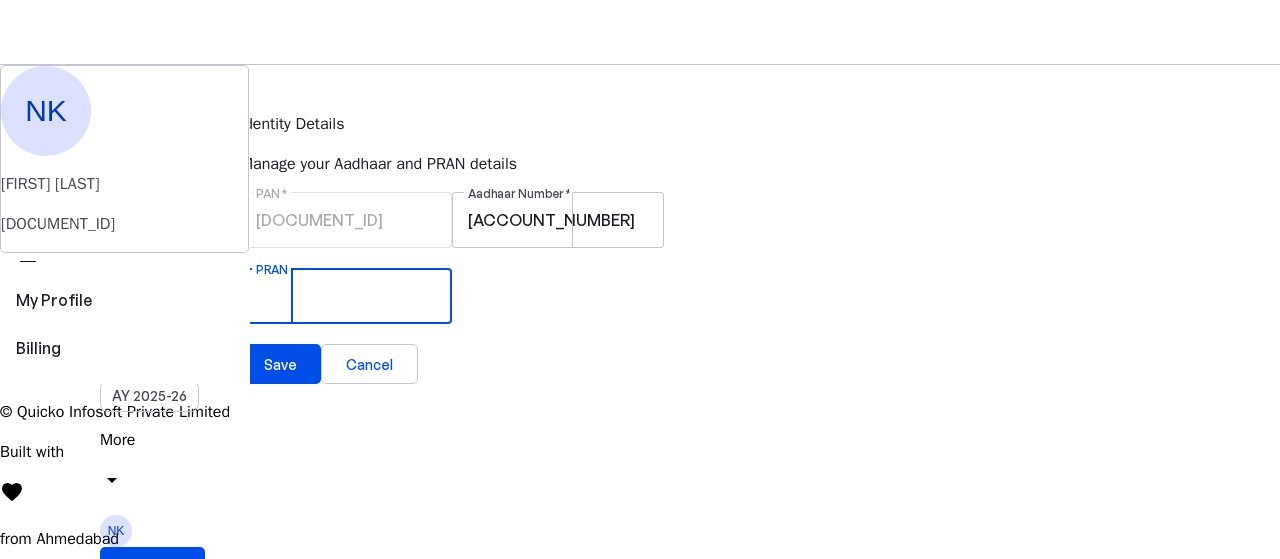 click on "PRAN" at bounding box center (346, 296) 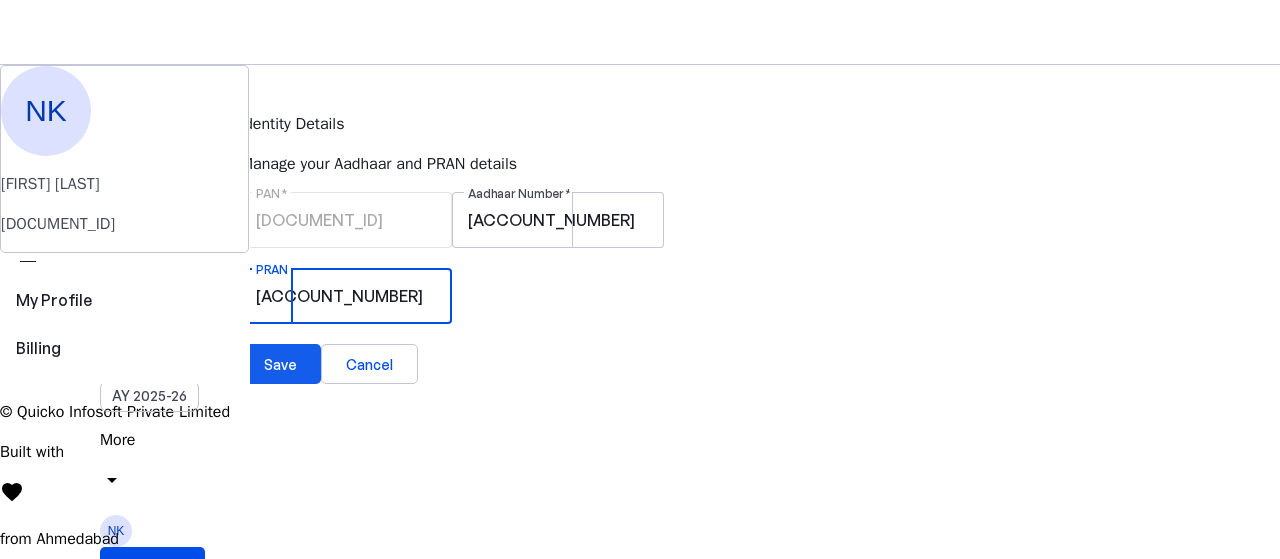 type on "[ACCOUNT_NUMBER]" 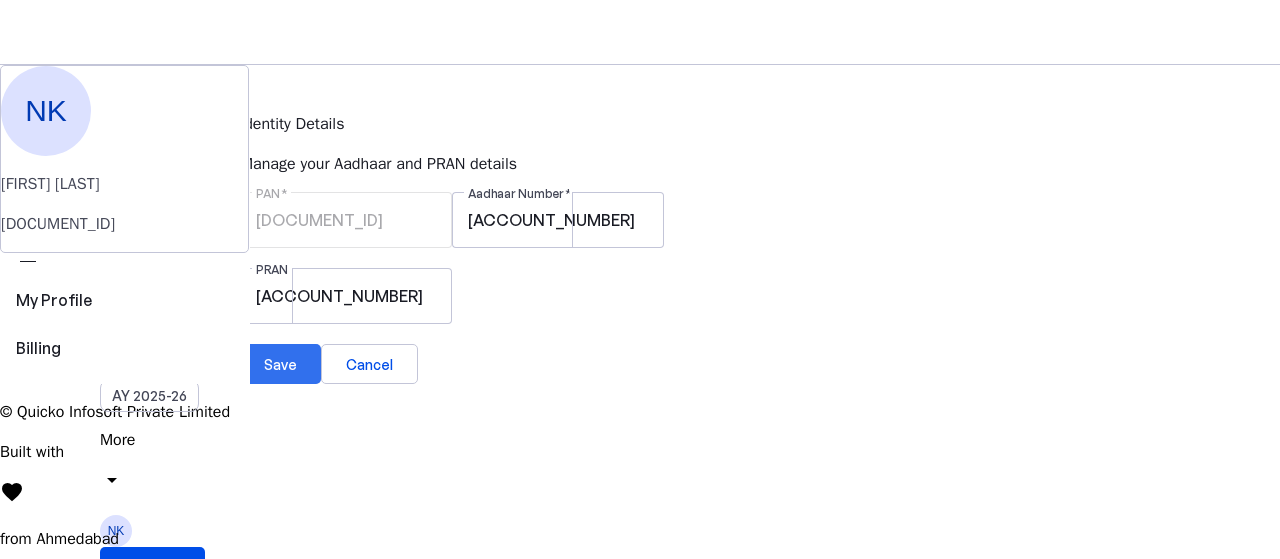 click at bounding box center [280, 364] 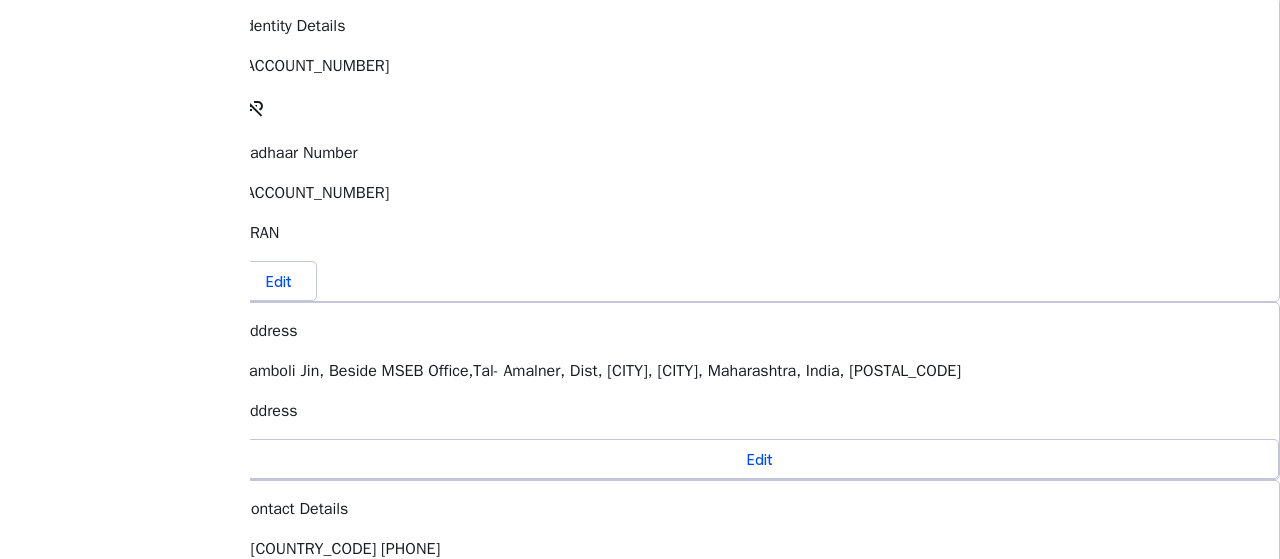 scroll, scrollTop: 0, scrollLeft: 0, axis: both 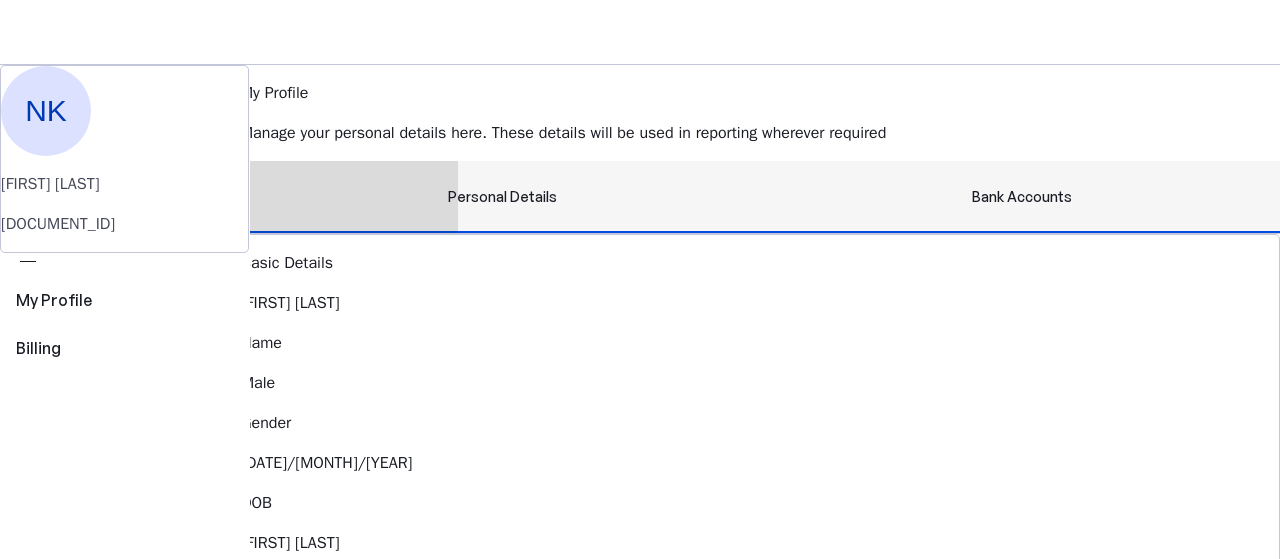 click on "Bank Accounts" at bounding box center (1022, 197) 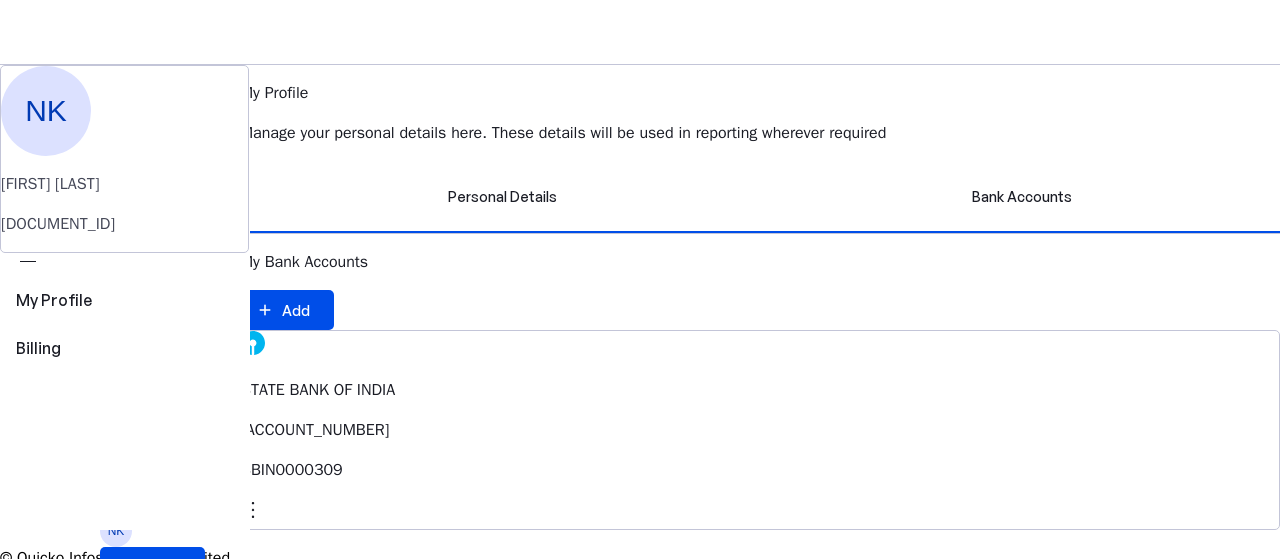 click on "Pay" at bounding box center (640, 265) 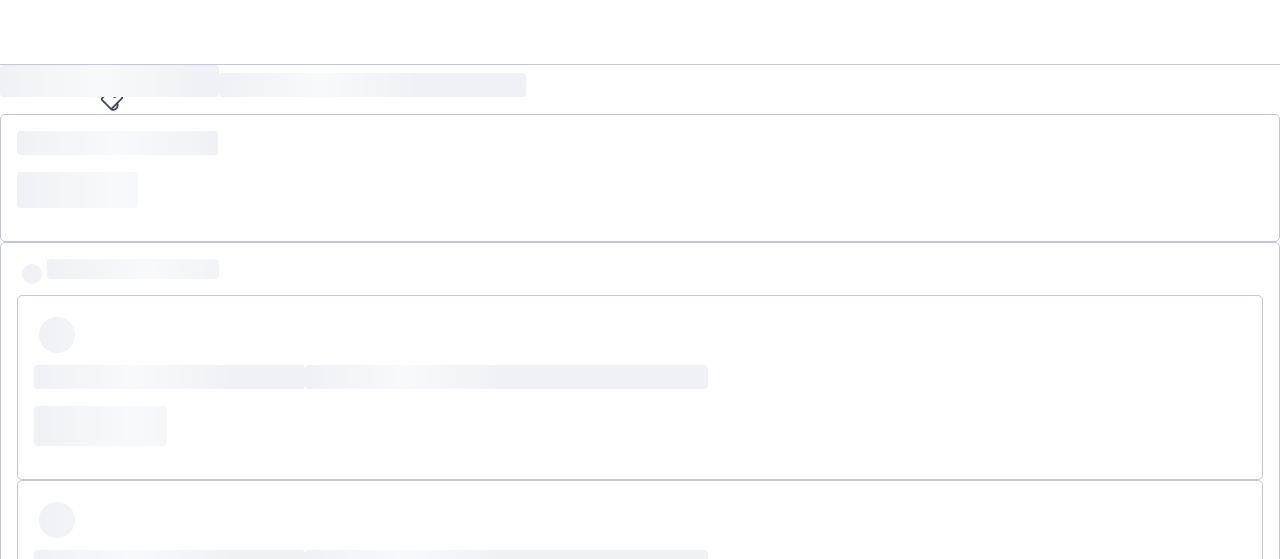 click on "arrow_drop_down" at bounding box center (112, 480) 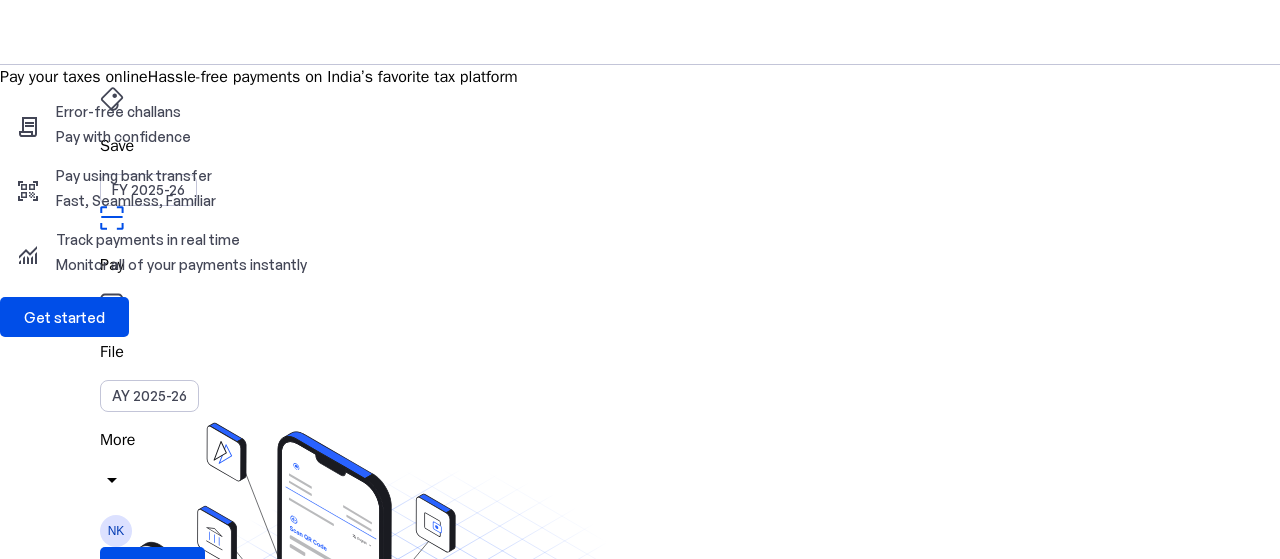 click at bounding box center [640, 1112] 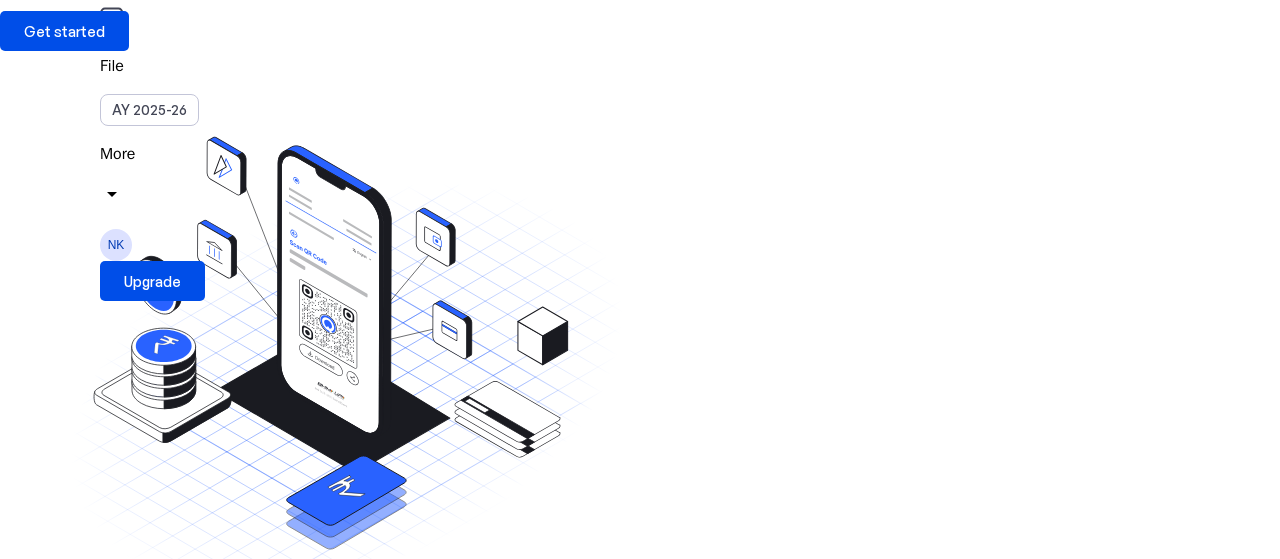 scroll, scrollTop: 262, scrollLeft: 0, axis: vertical 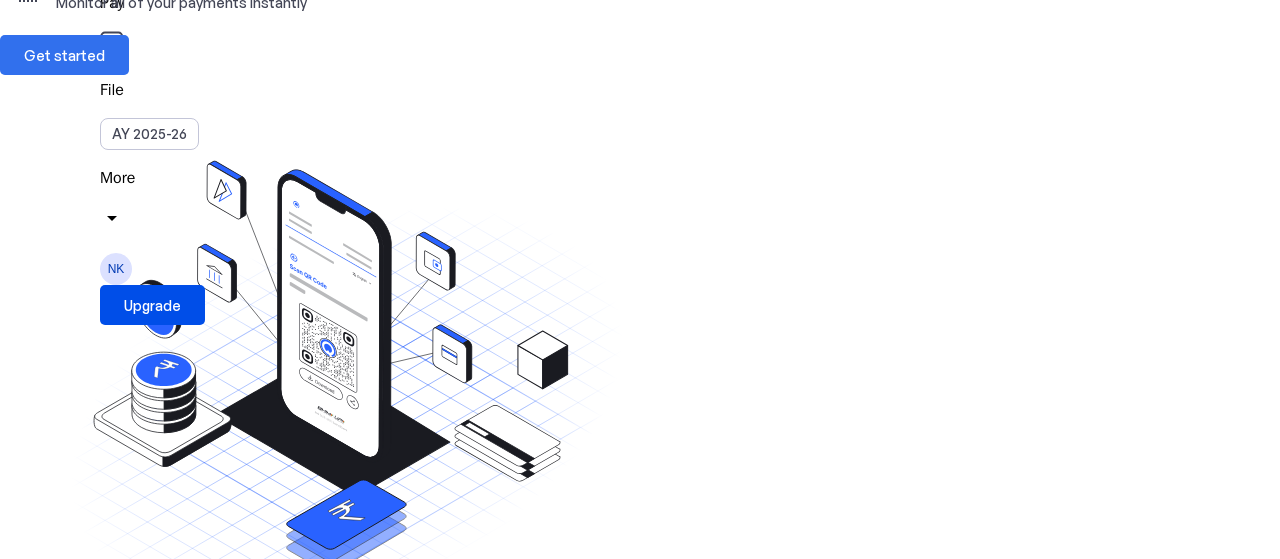 click at bounding box center [64, 55] 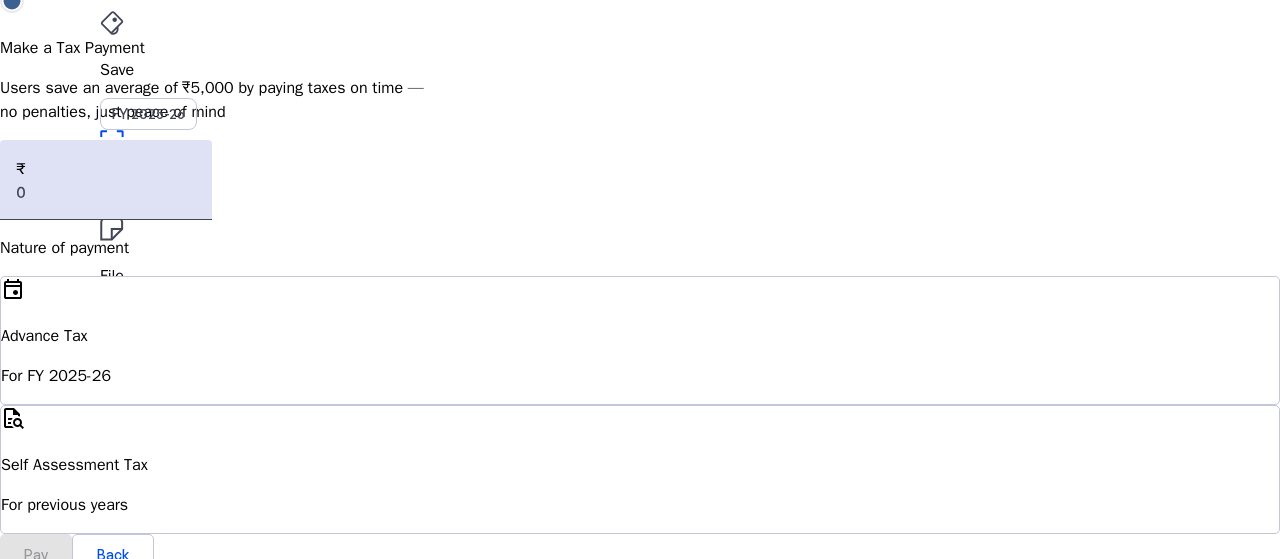 scroll, scrollTop: 80, scrollLeft: 0, axis: vertical 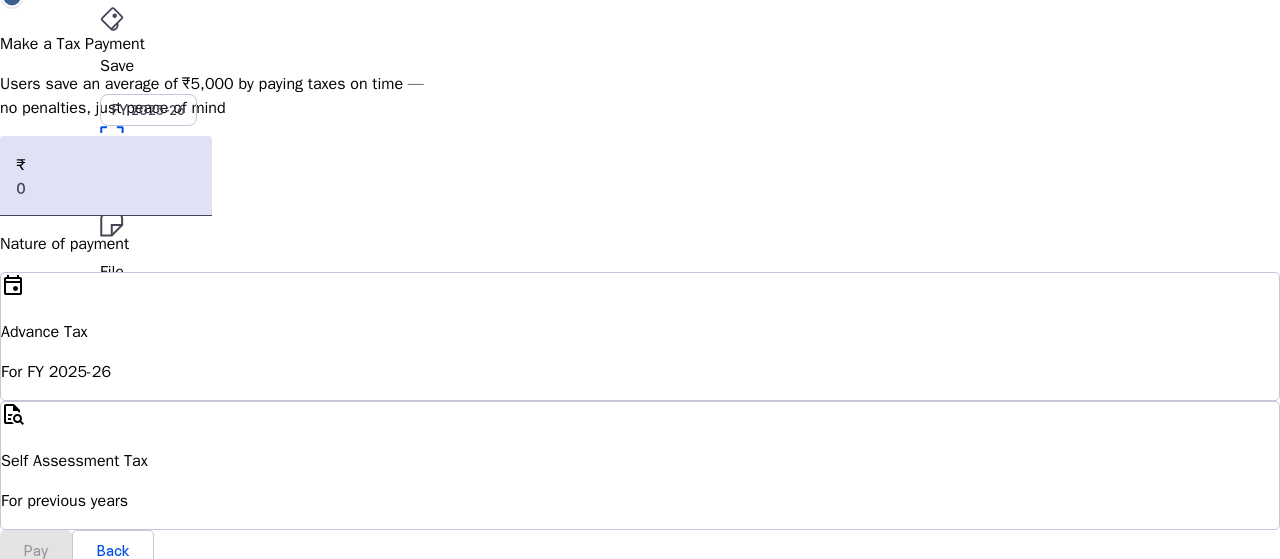 click on "For previous years" at bounding box center (640, 372) 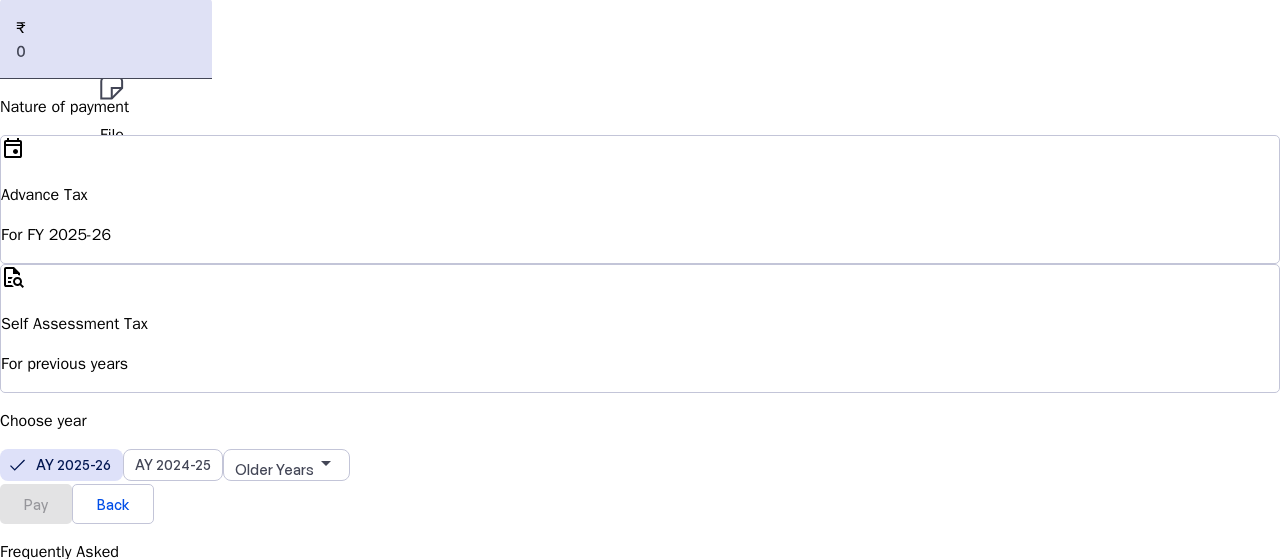 scroll, scrollTop: 220, scrollLeft: 0, axis: vertical 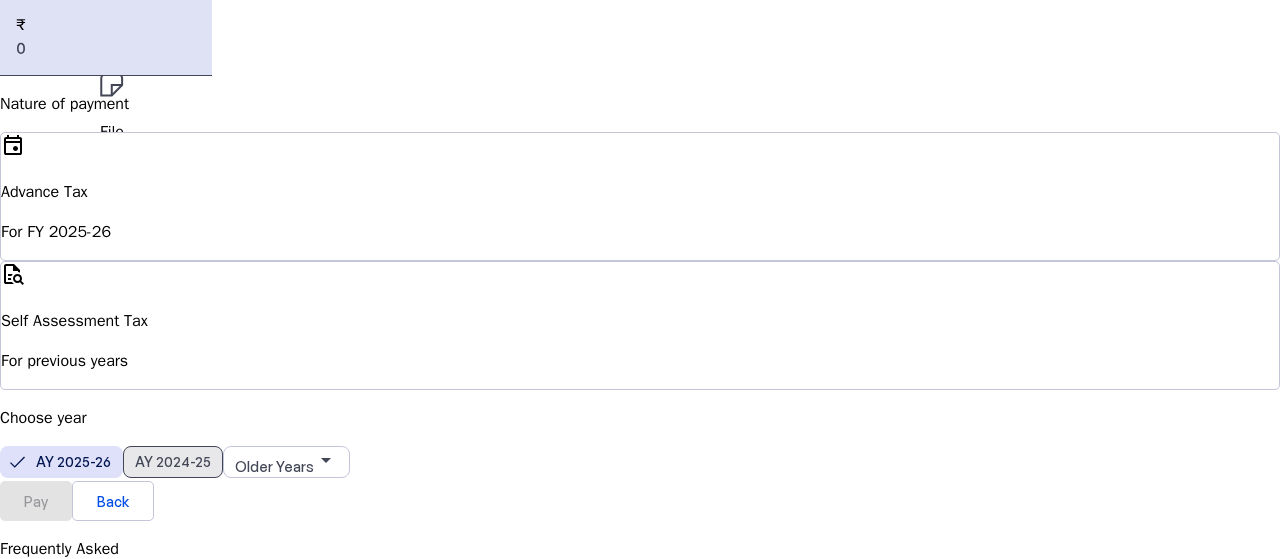 click on "AY 2024-25" at bounding box center [173, 461] 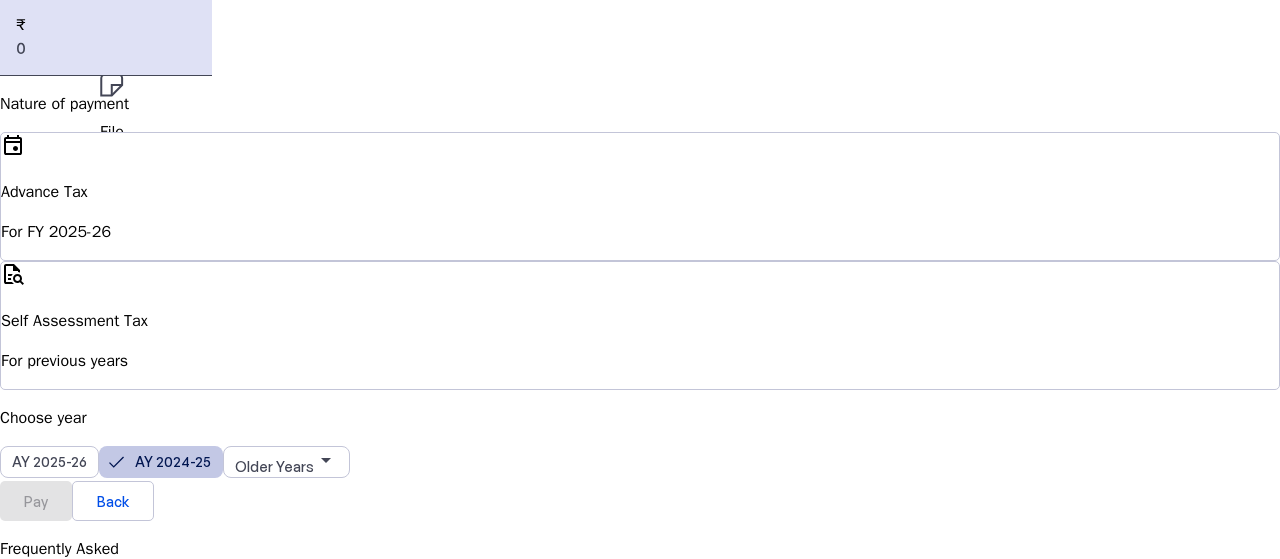 scroll, scrollTop: 0, scrollLeft: 0, axis: both 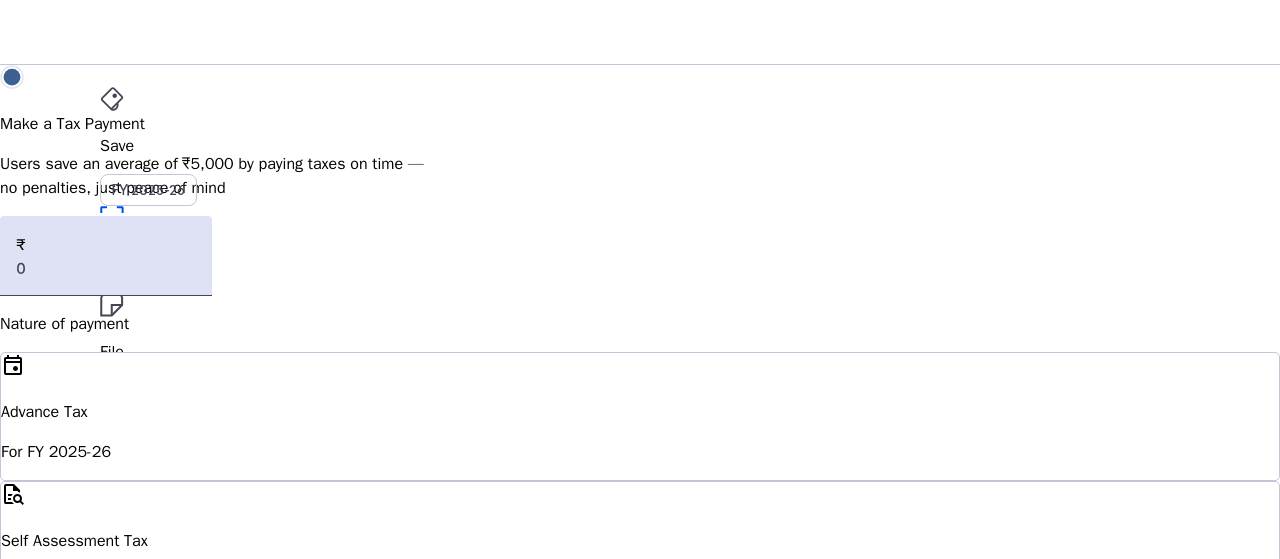 click on "More" at bounding box center (640, 440) 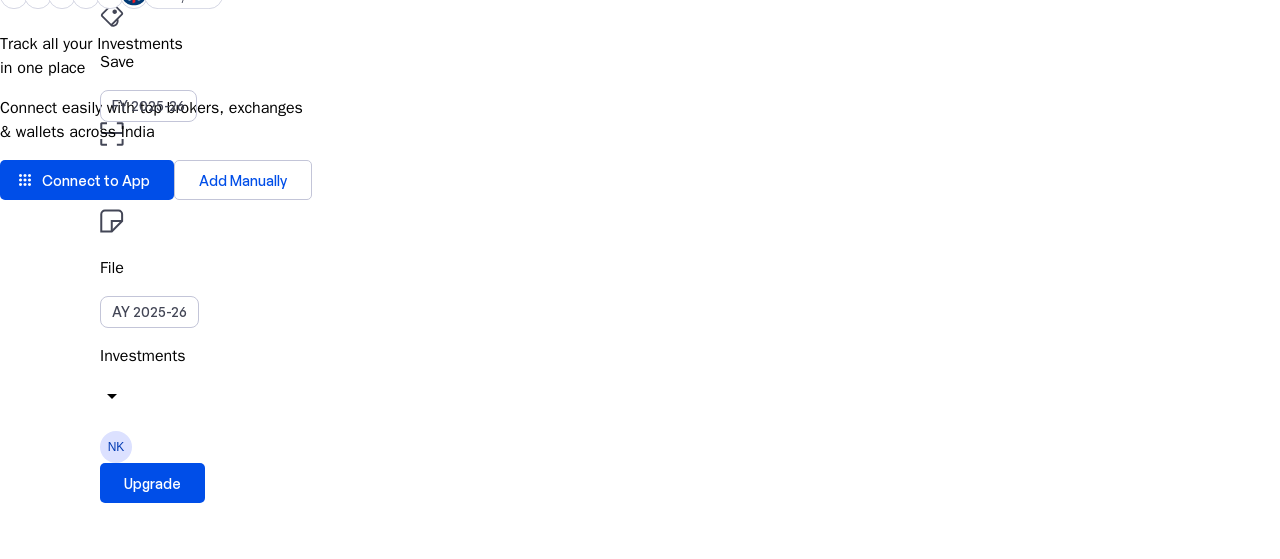 scroll, scrollTop: 85, scrollLeft: 0, axis: vertical 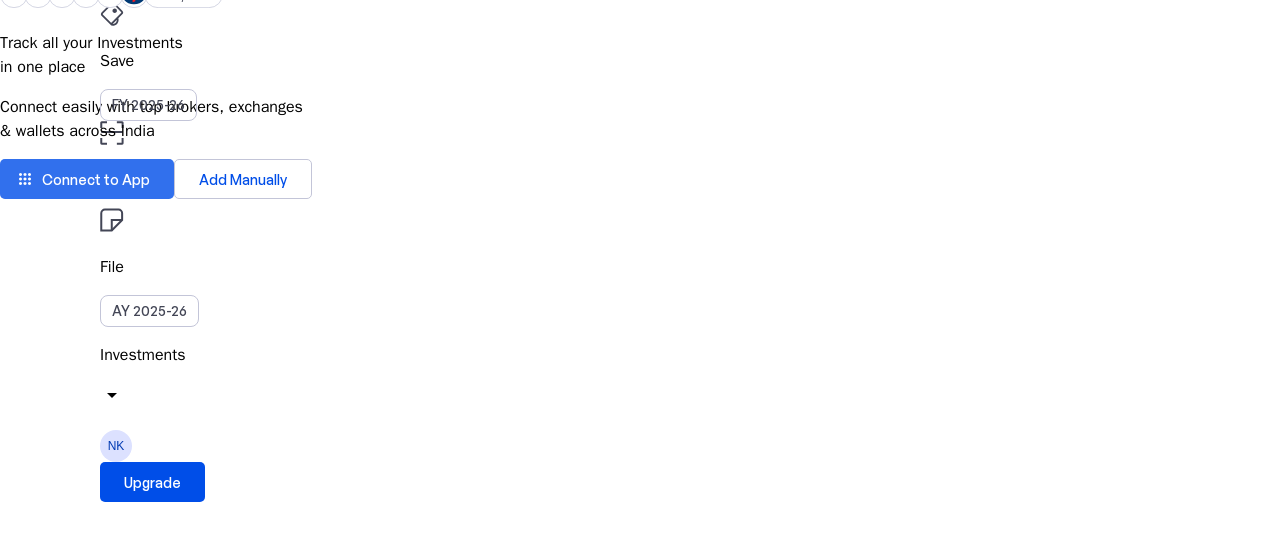 click on "Connect to App" at bounding box center (96, 179) 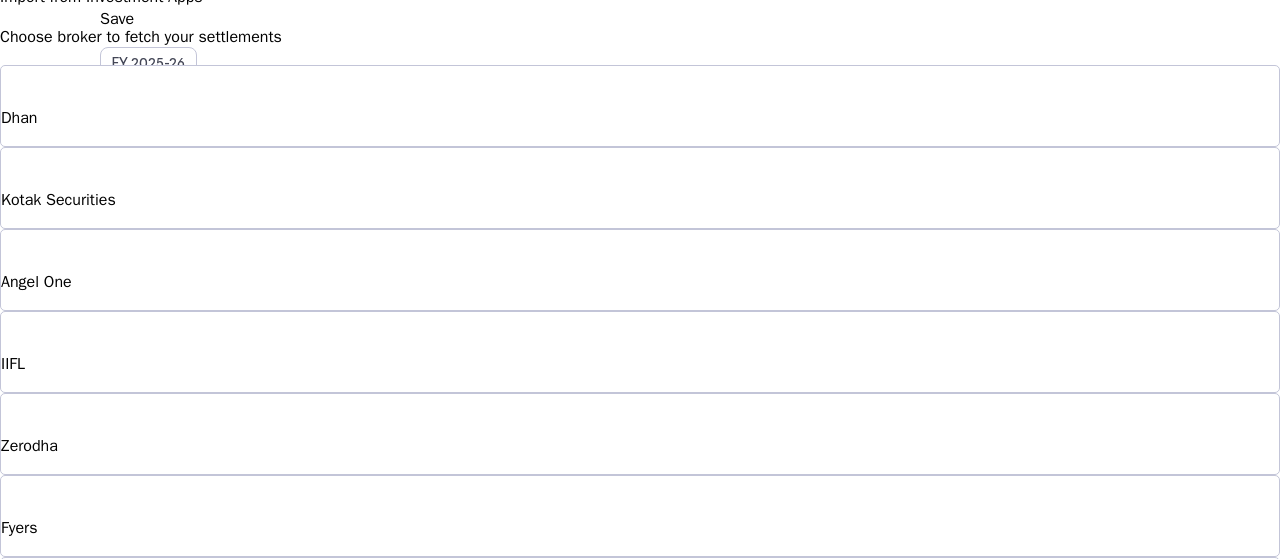 scroll, scrollTop: 128, scrollLeft: 0, axis: vertical 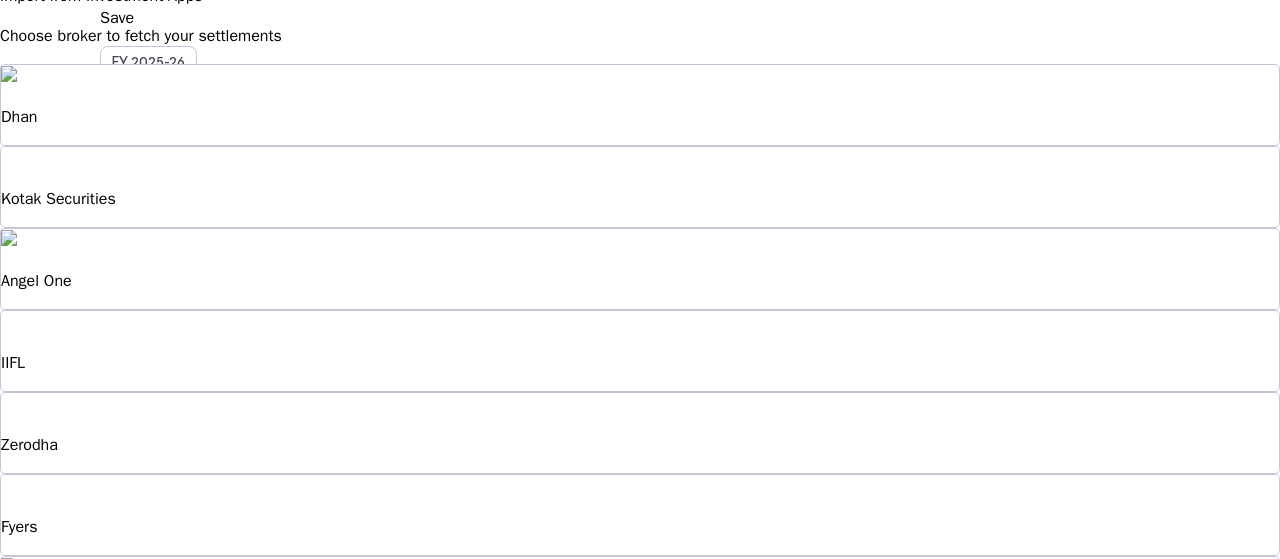 click on "Upstox" at bounding box center [640, 597] 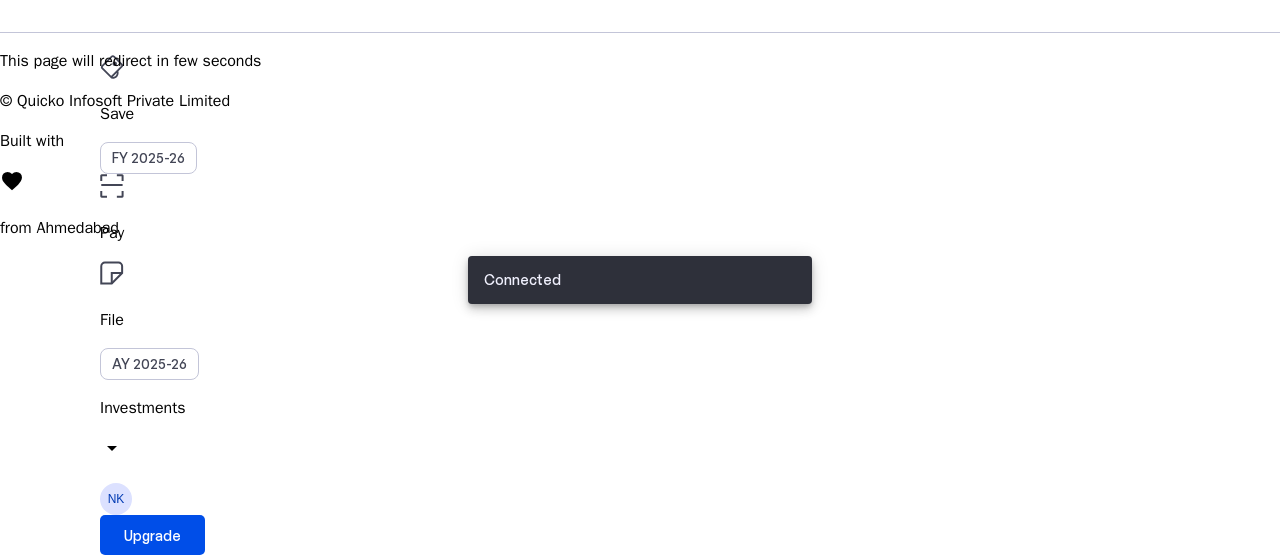 scroll, scrollTop: 0, scrollLeft: 0, axis: both 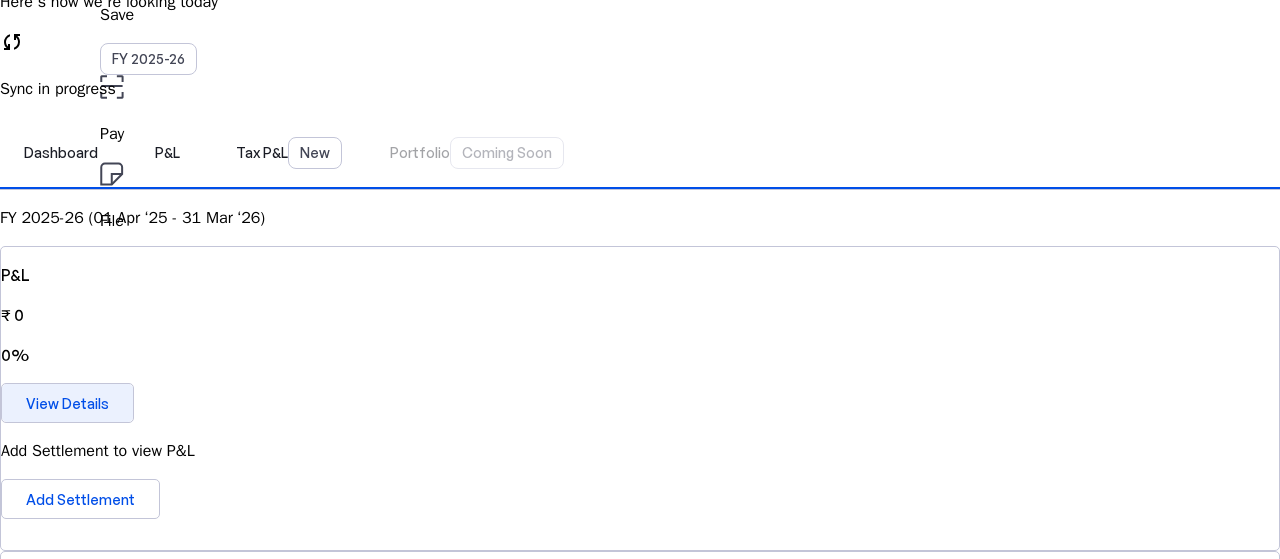 click at bounding box center [67, 403] 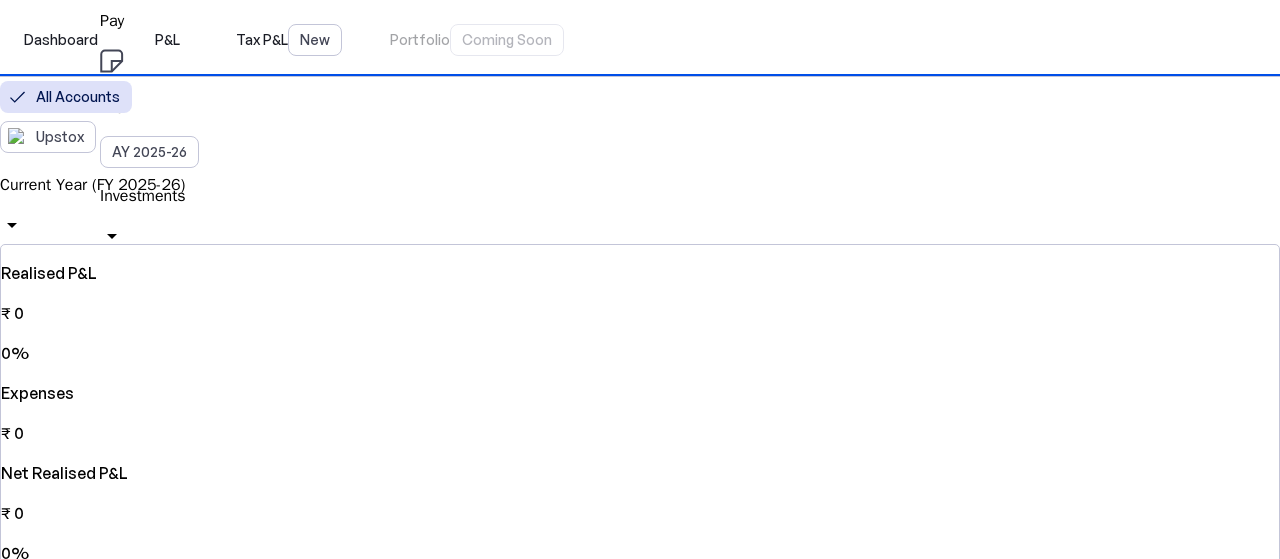 scroll, scrollTop: 66, scrollLeft: 0, axis: vertical 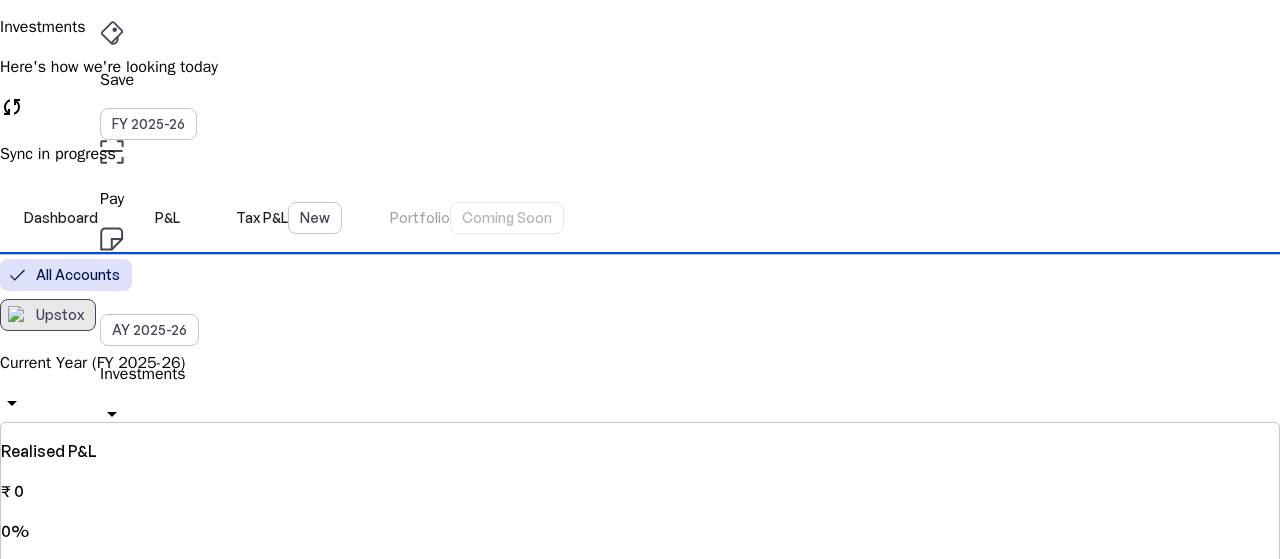 click on "Upstox" at bounding box center (60, 315) 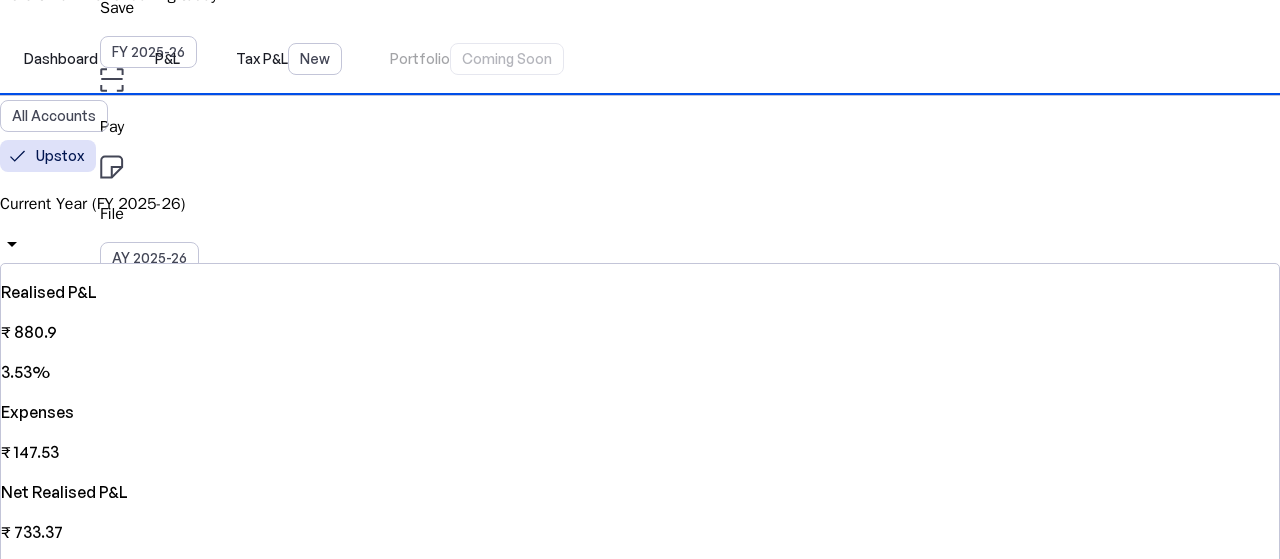 scroll, scrollTop: 130, scrollLeft: 0, axis: vertical 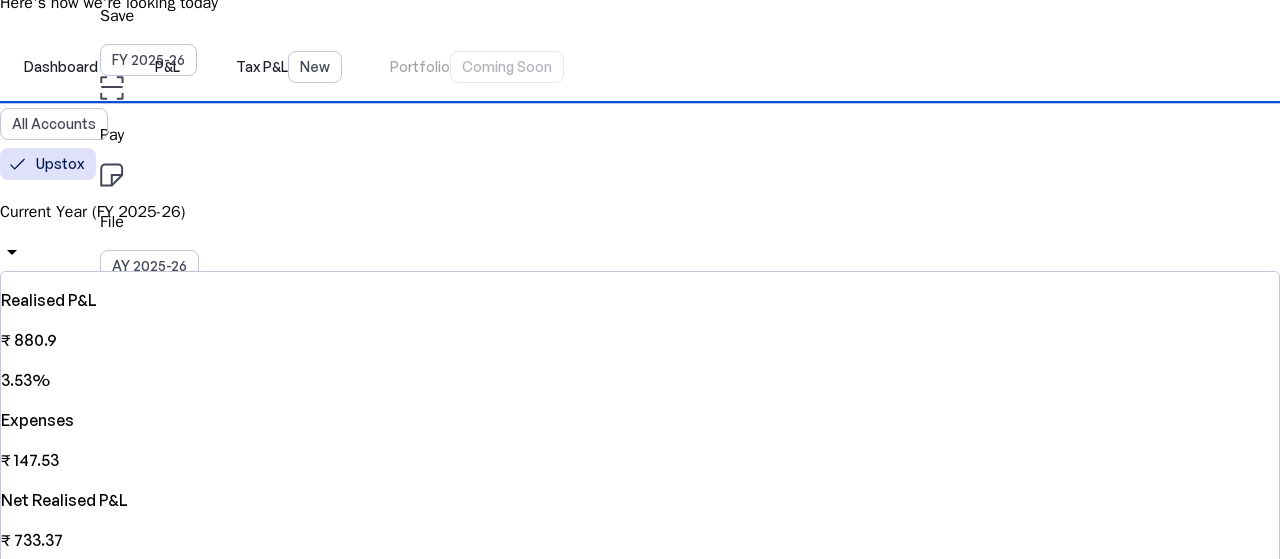 click on "Current Year (FY 2025-26)" at bounding box center [640, 212] 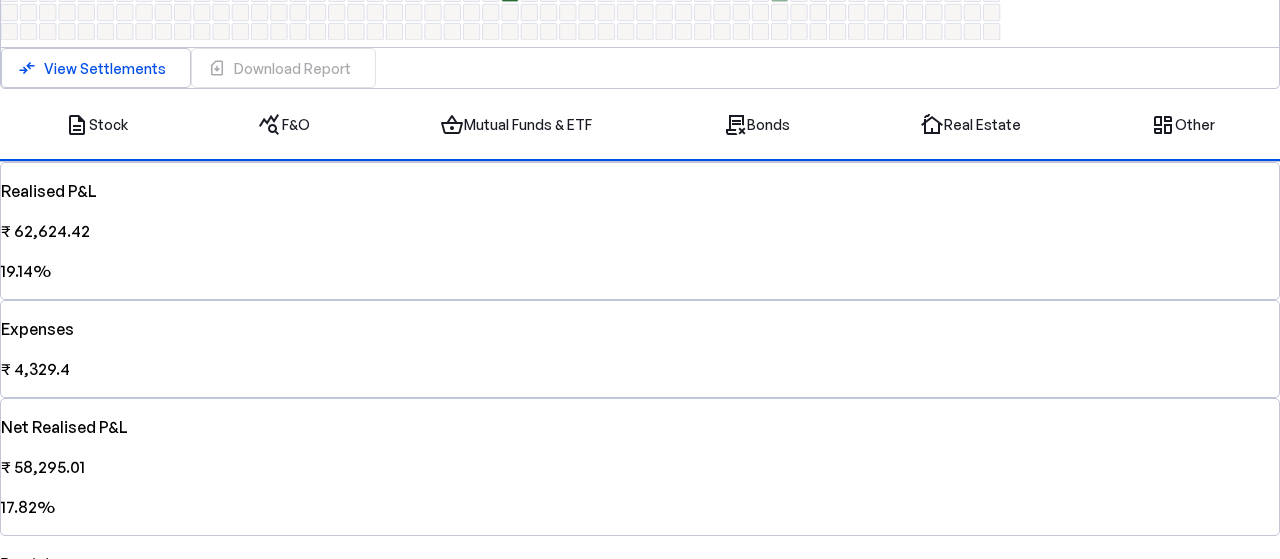 scroll, scrollTop: 910, scrollLeft: 0, axis: vertical 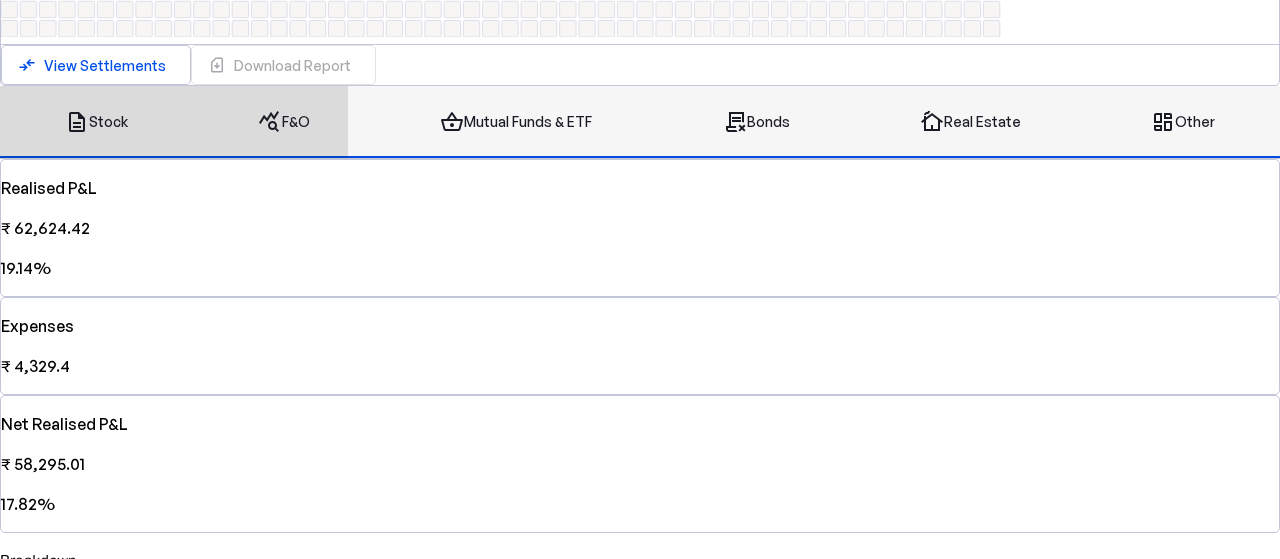 click on "shopping_basket  Mutual Funds & ETF" at bounding box center (516, 122) 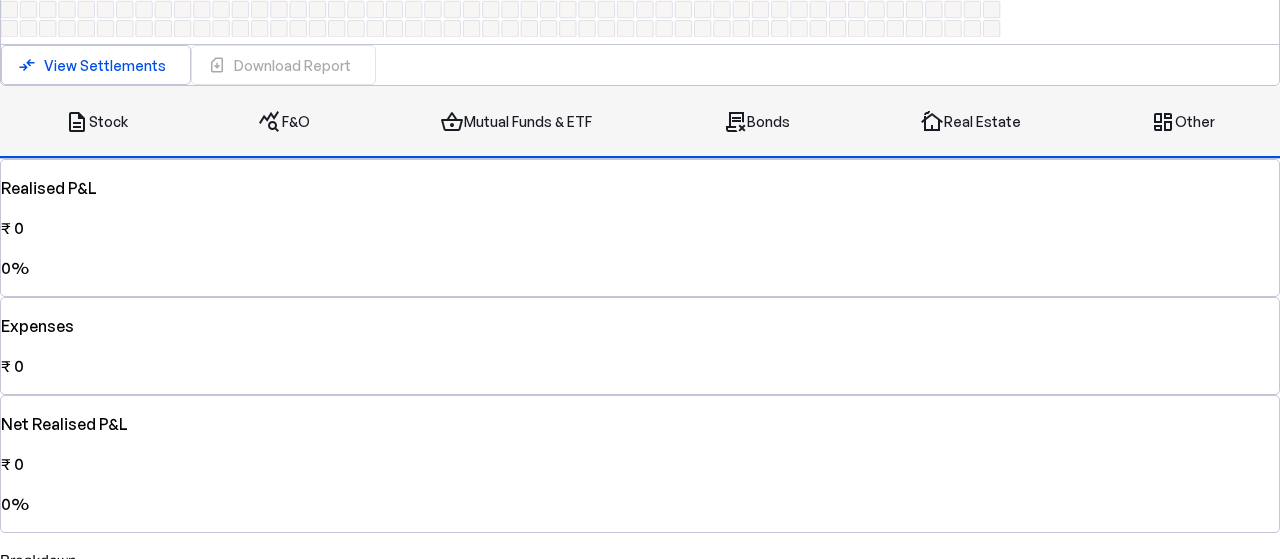 click on "description  Stock" at bounding box center (96, 122) 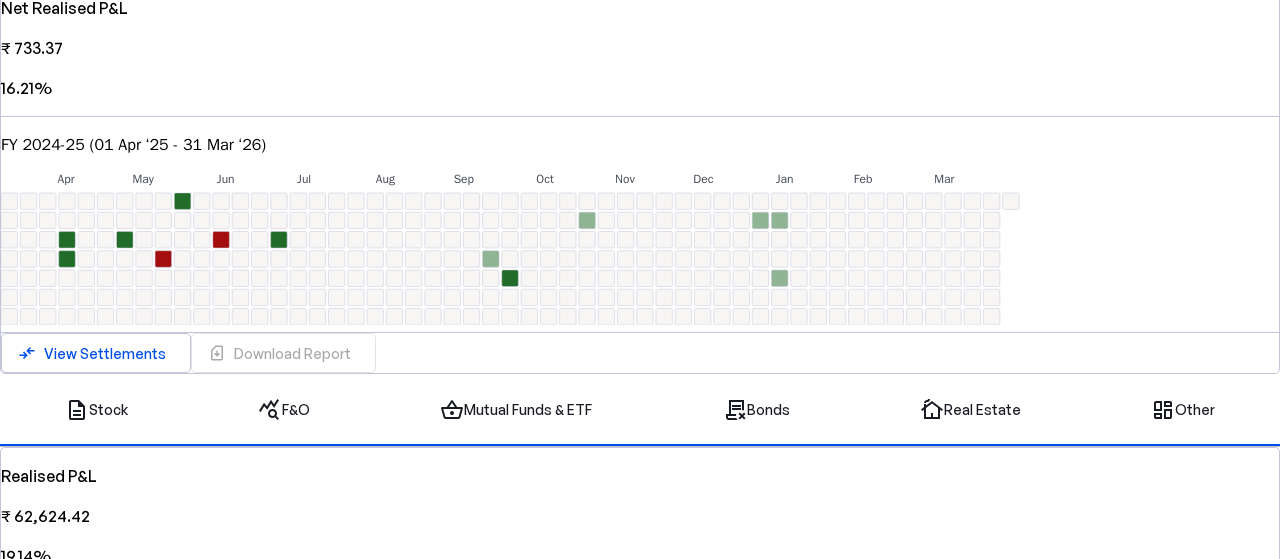 scroll, scrollTop: 621, scrollLeft: 0, axis: vertical 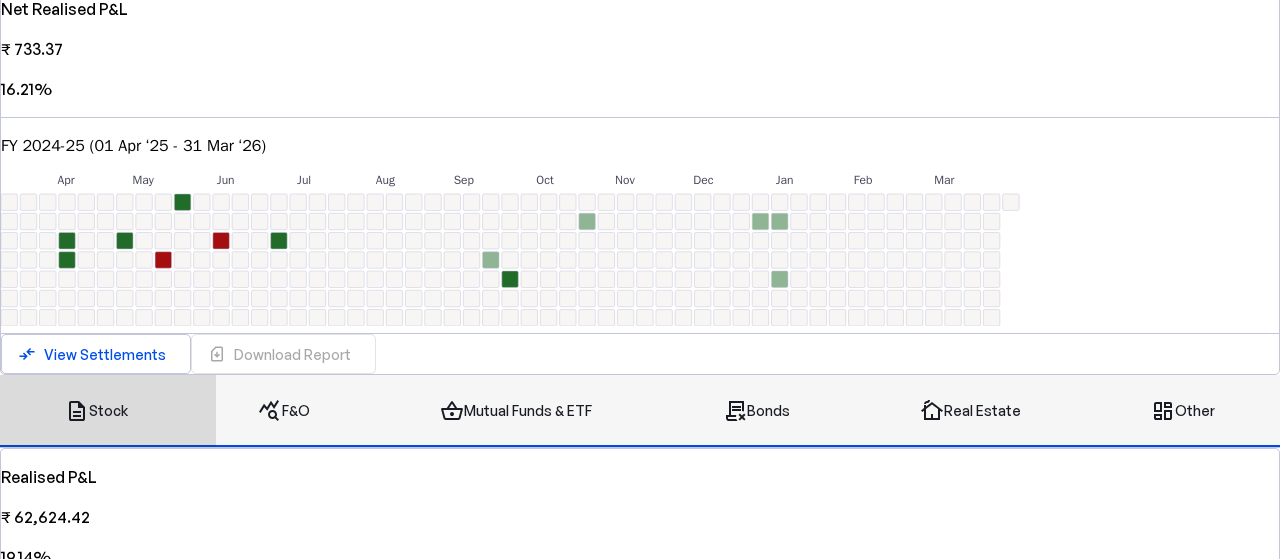 click on "query_stats  F&O" at bounding box center (284, 411) 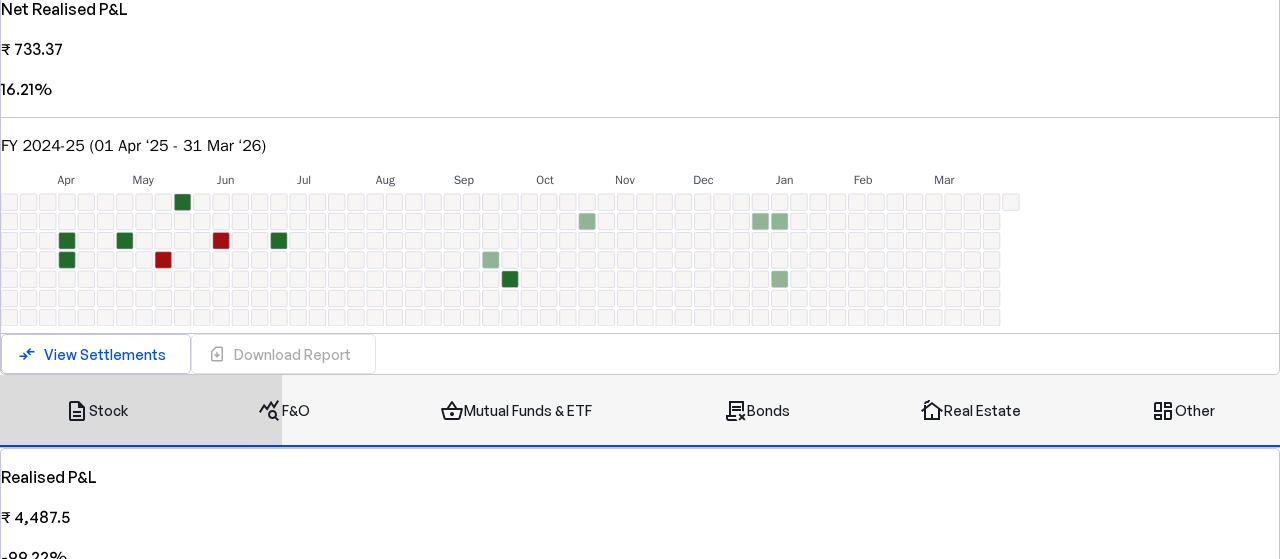 click on "shopping_basket  Mutual Funds & ETF" at bounding box center [516, 411] 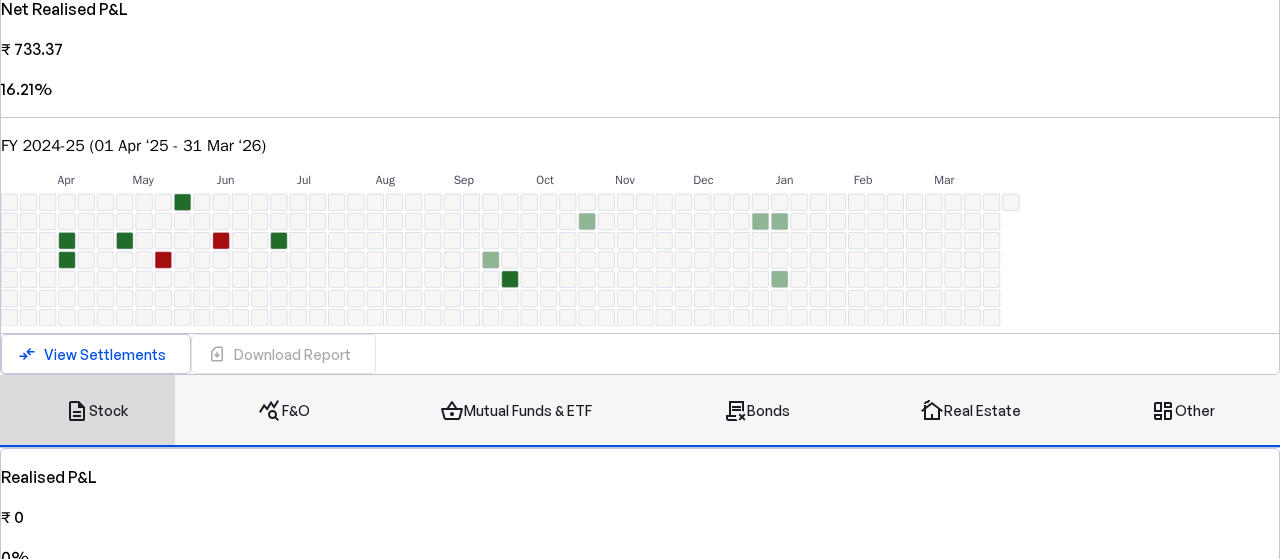 click on "query_stats  F&O" at bounding box center [284, 411] 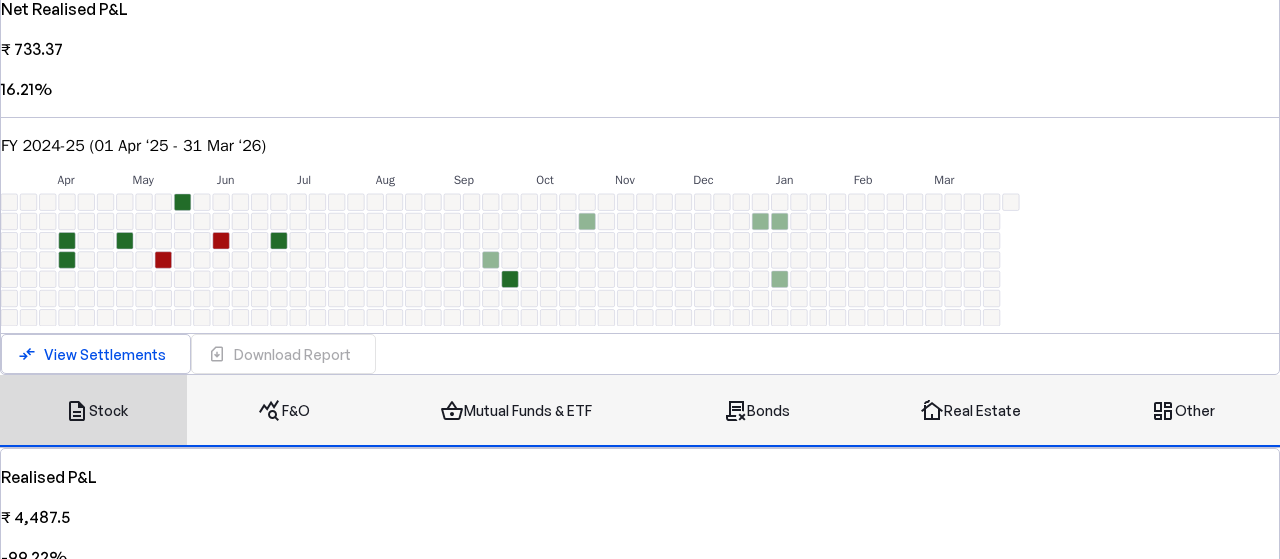 click on "description  Stock" at bounding box center [96, 411] 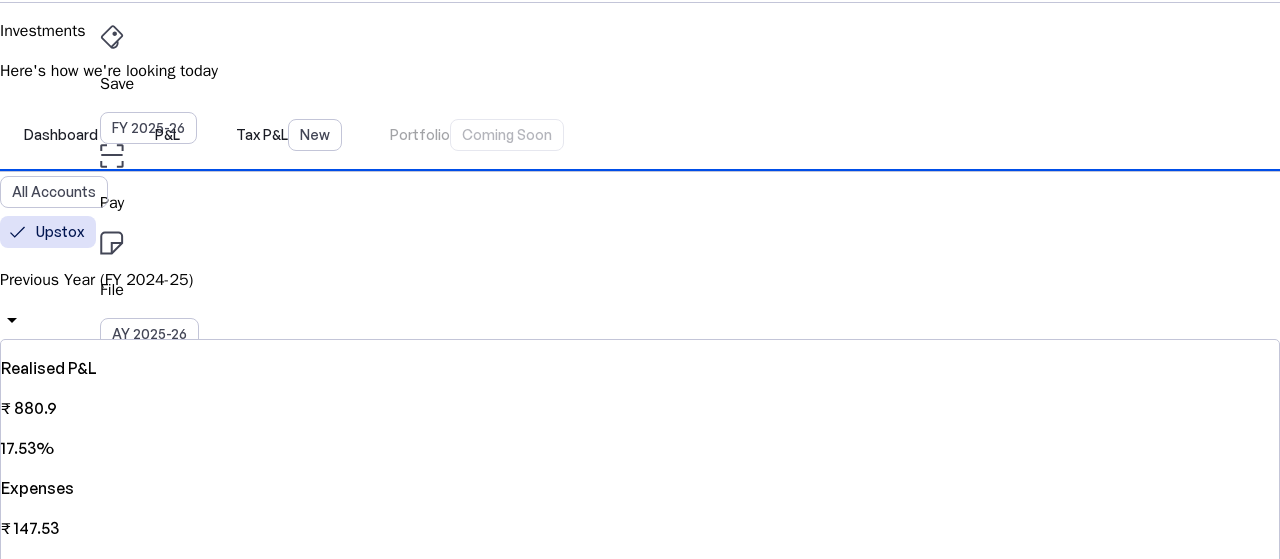 scroll, scrollTop: 0, scrollLeft: 0, axis: both 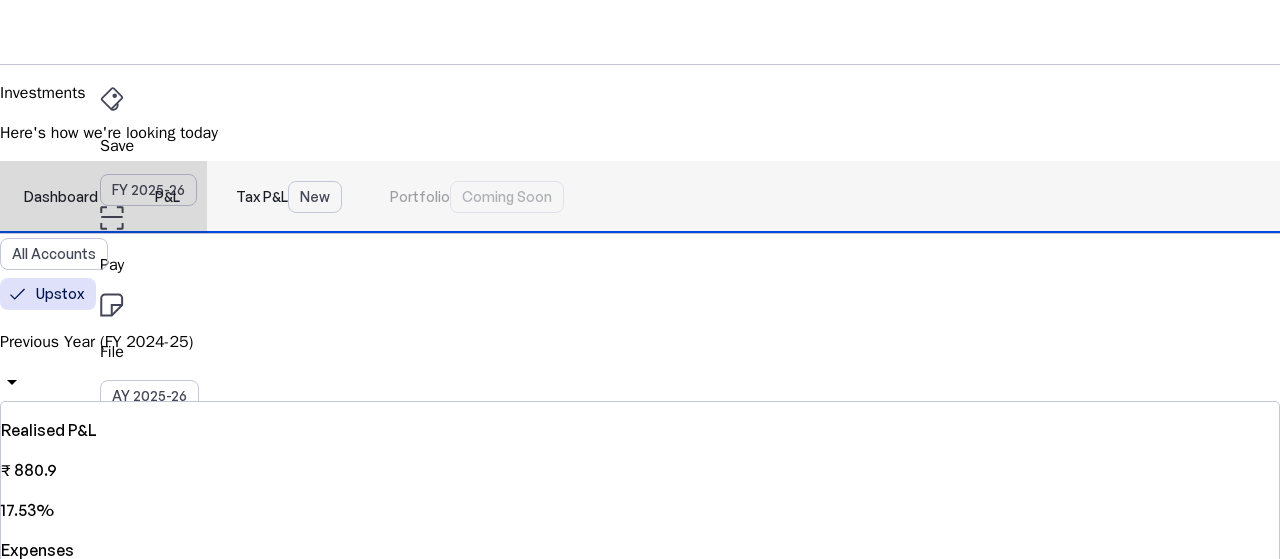 click on "Tax P&L  New" at bounding box center [289, 197] 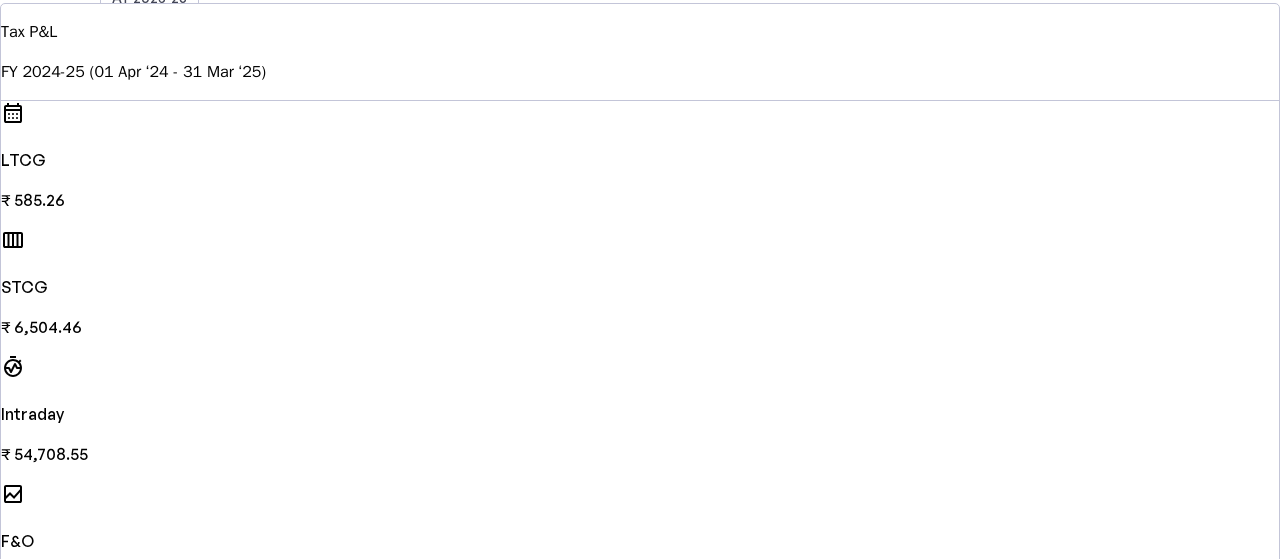 scroll, scrollTop: 0, scrollLeft: 0, axis: both 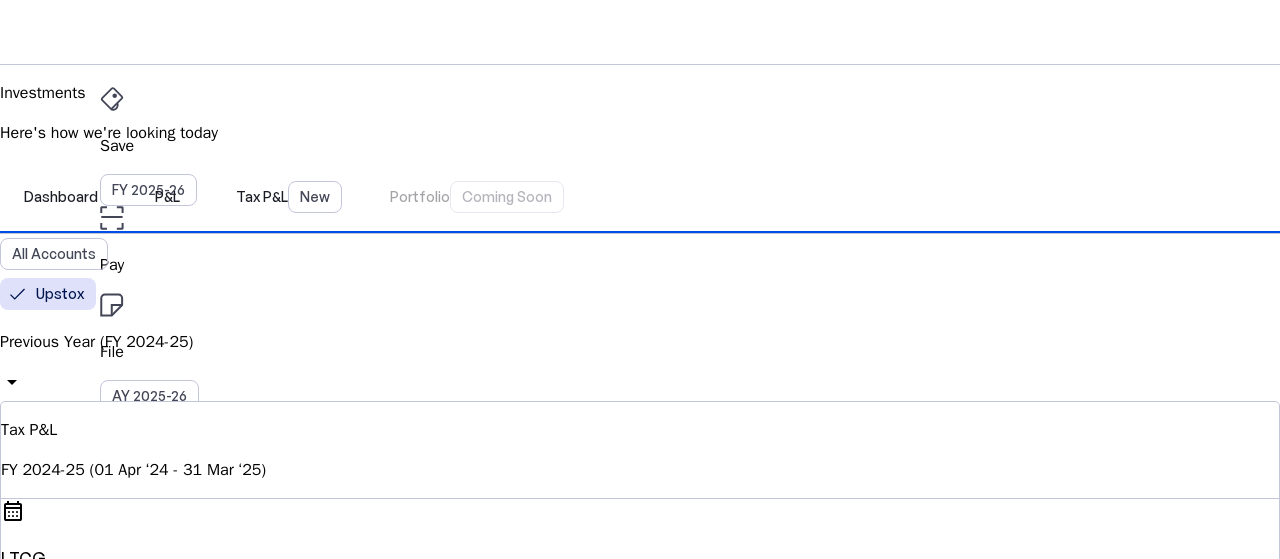 click on "File AY 2025-26" at bounding box center [640, 146] 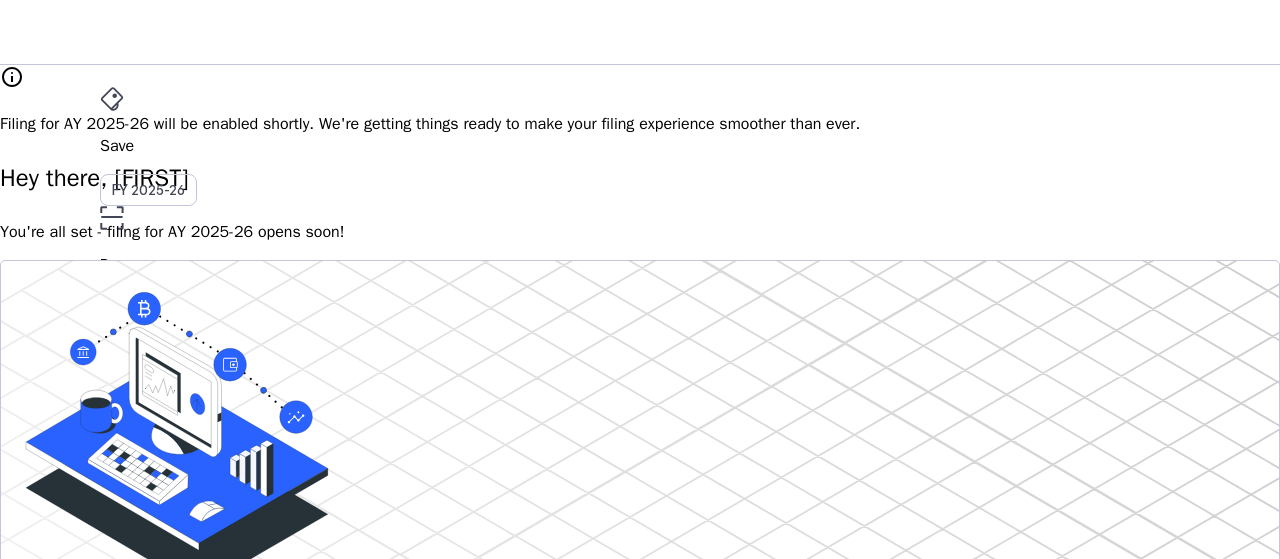 click on "File" at bounding box center [640, 352] 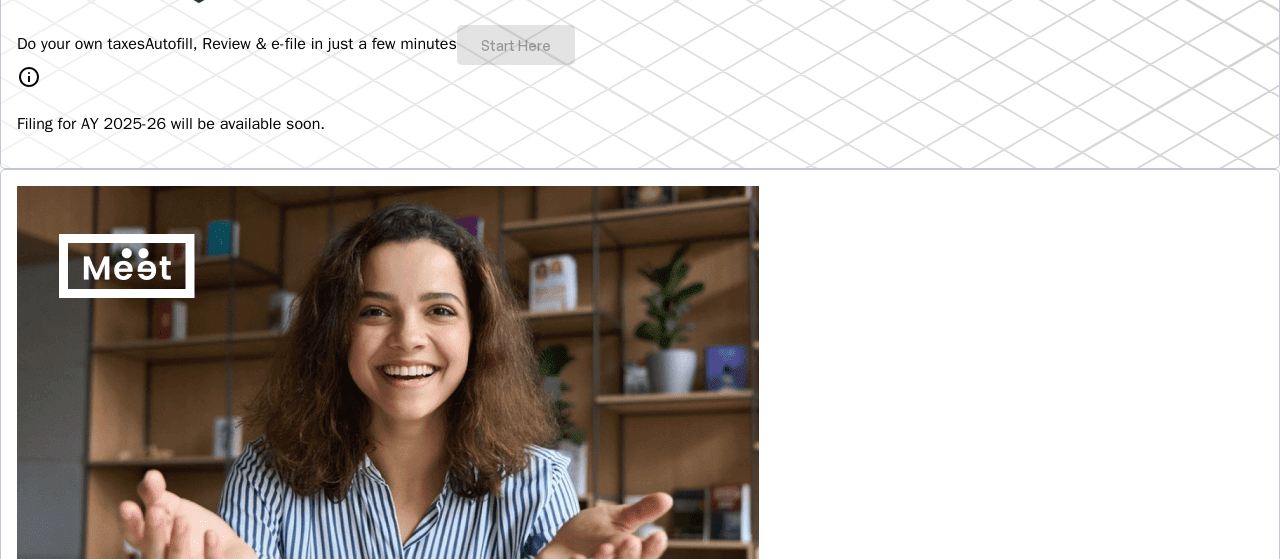 scroll, scrollTop: 0, scrollLeft: 0, axis: both 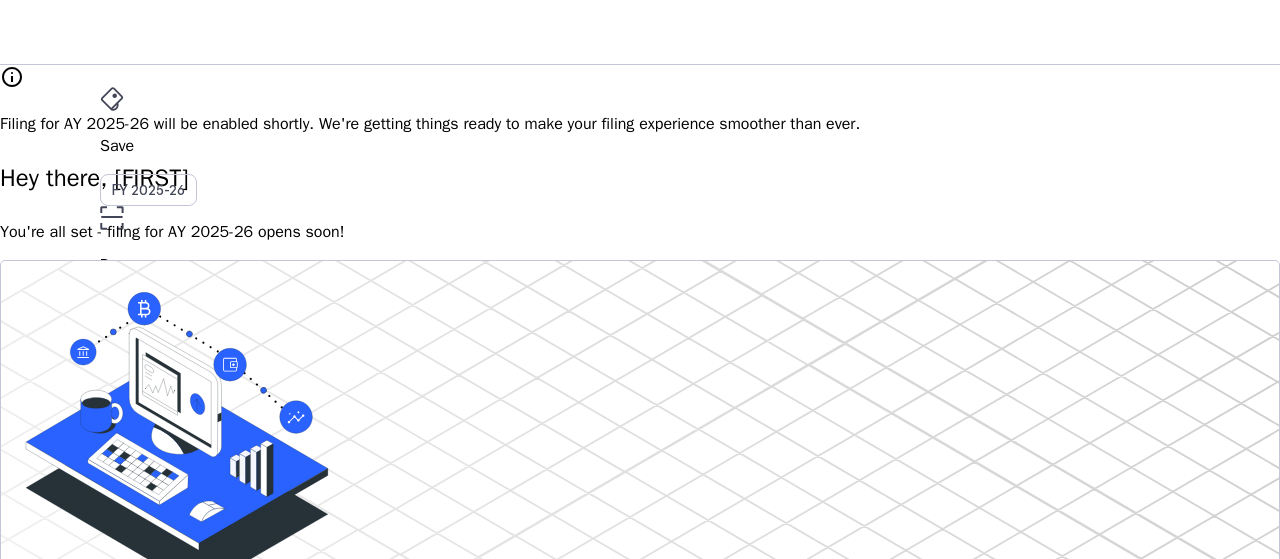 click on "File AY 2025-26" at bounding box center (640, 146) 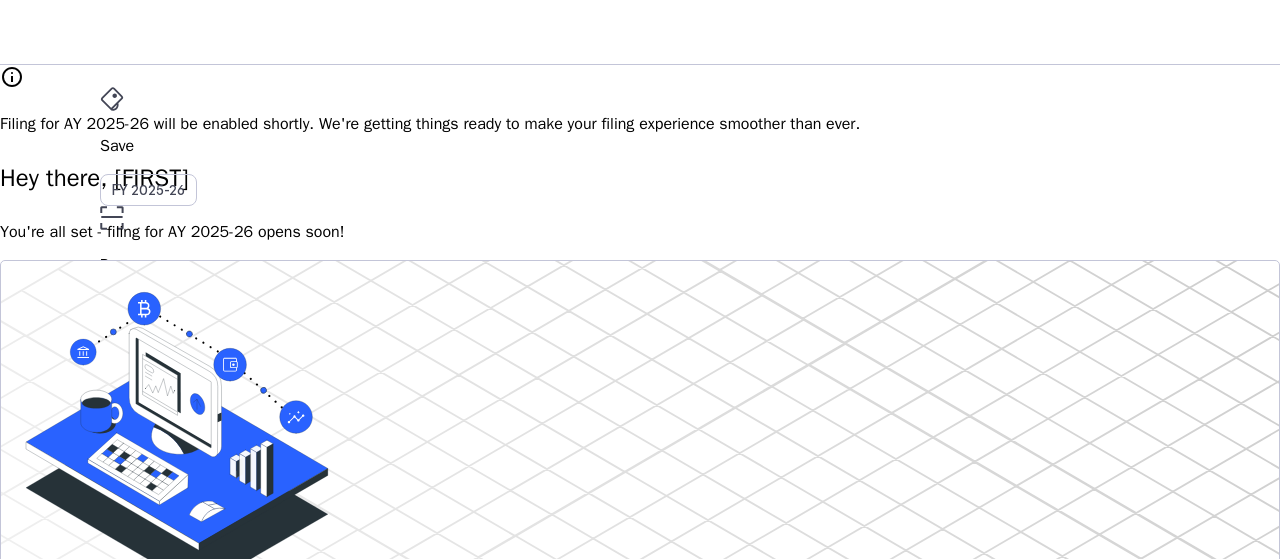 click on "AY 2025-26" at bounding box center (149, 396) 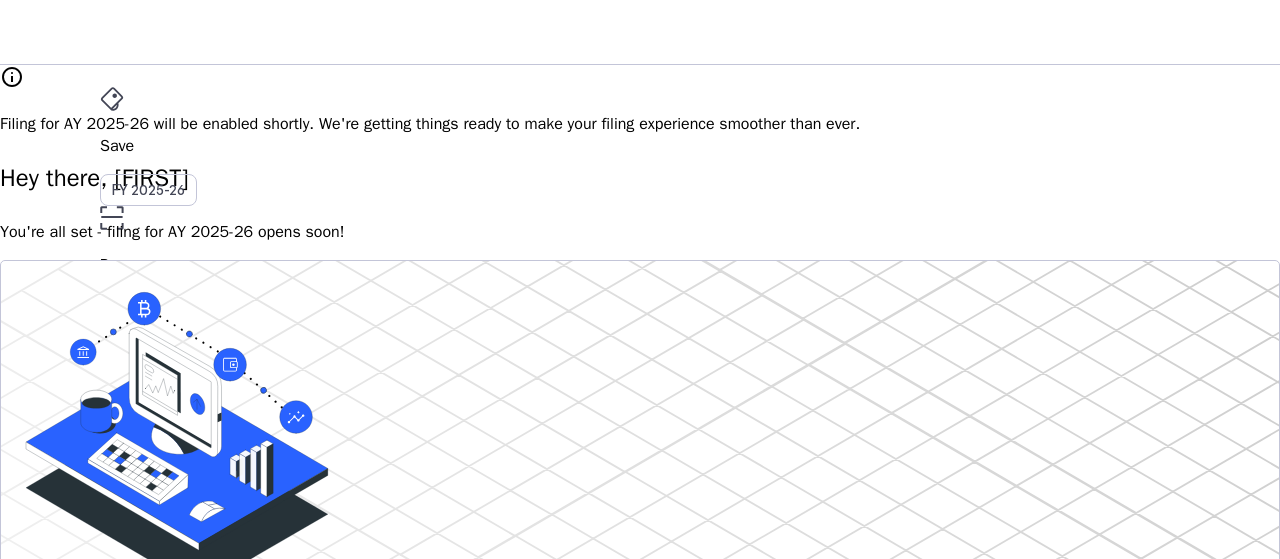 click on "More" at bounding box center [640, 440] 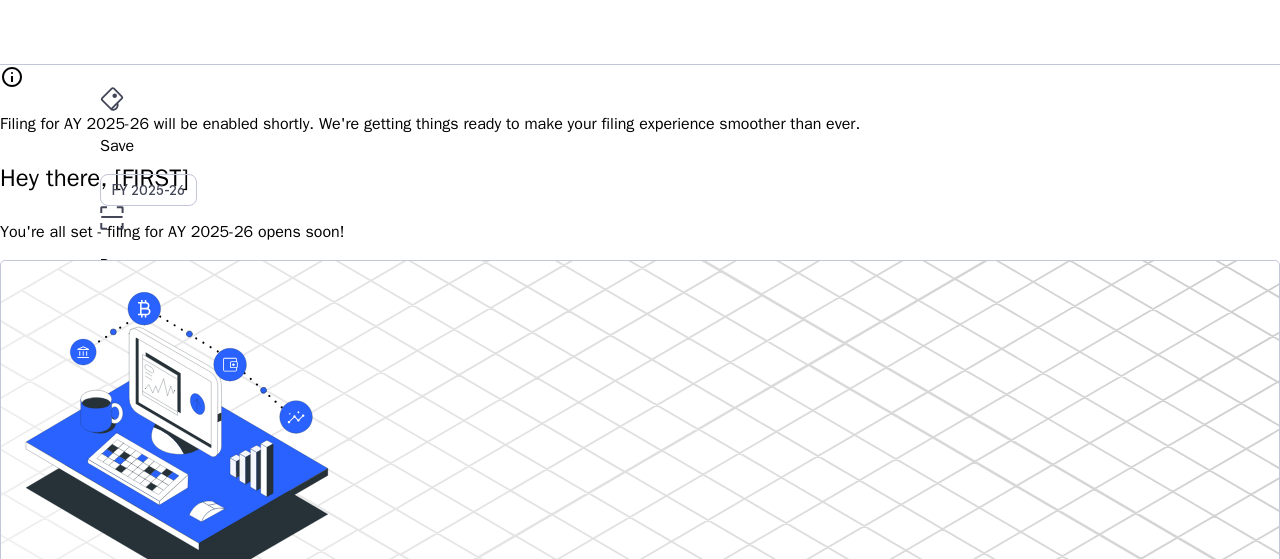 click on "Tax Documents" at bounding box center [140, 3408] 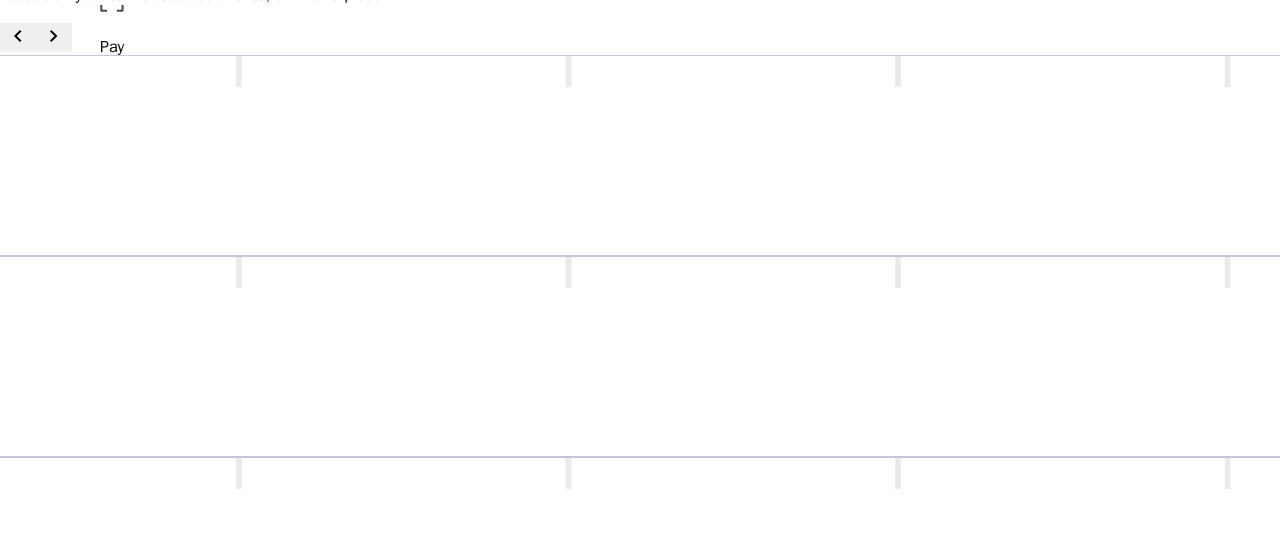 scroll, scrollTop: 217, scrollLeft: 0, axis: vertical 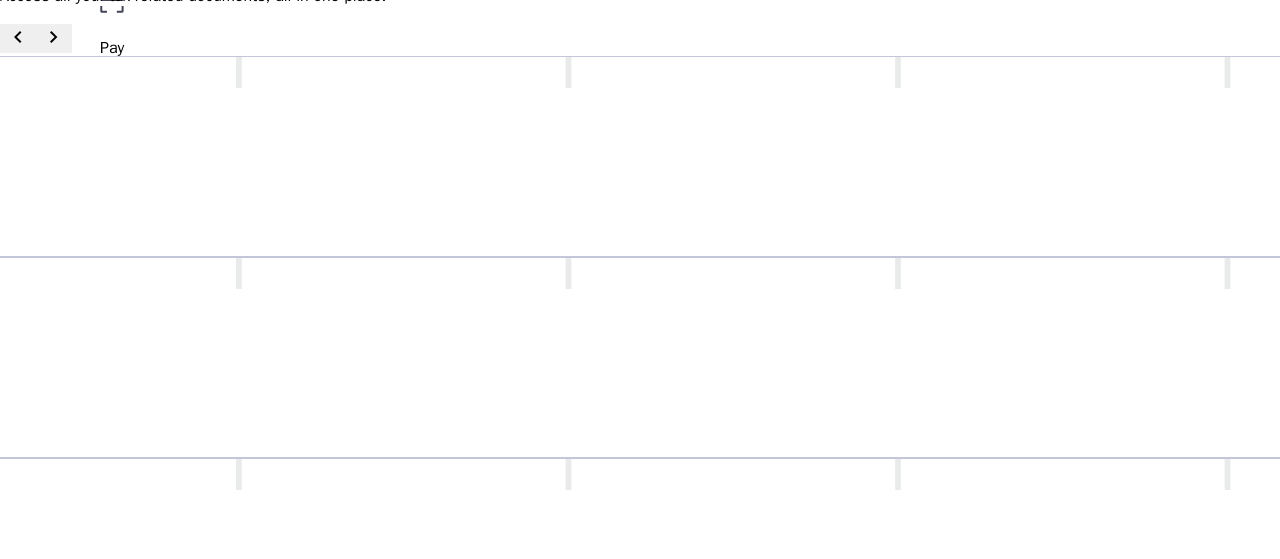 click on "Income Tax Return (ITR)" at bounding box center [900, 759] 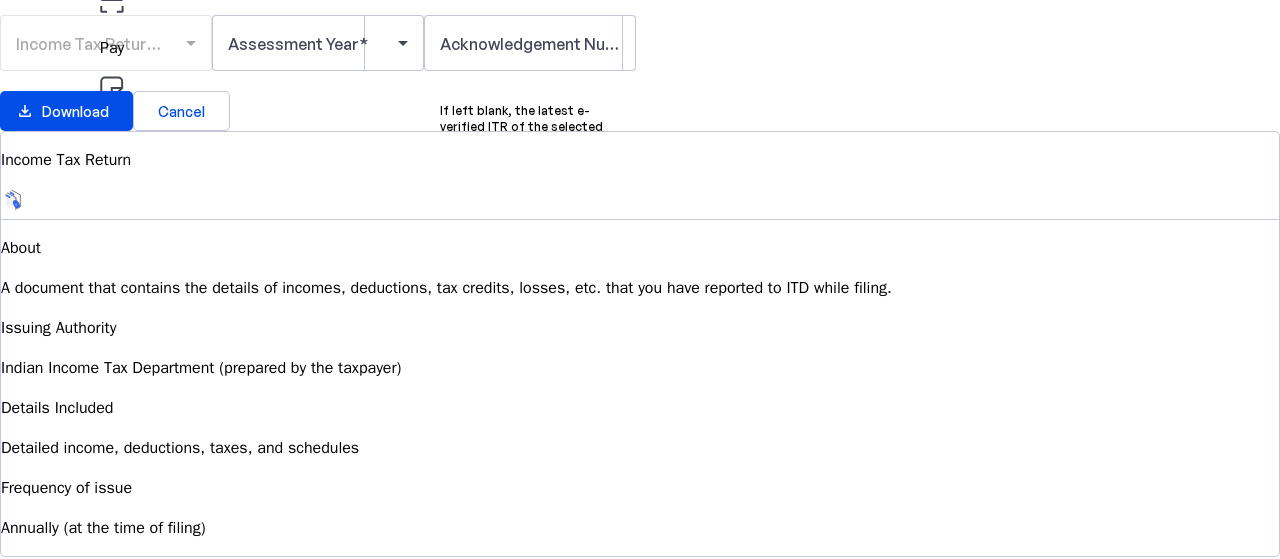 scroll, scrollTop: 0, scrollLeft: 0, axis: both 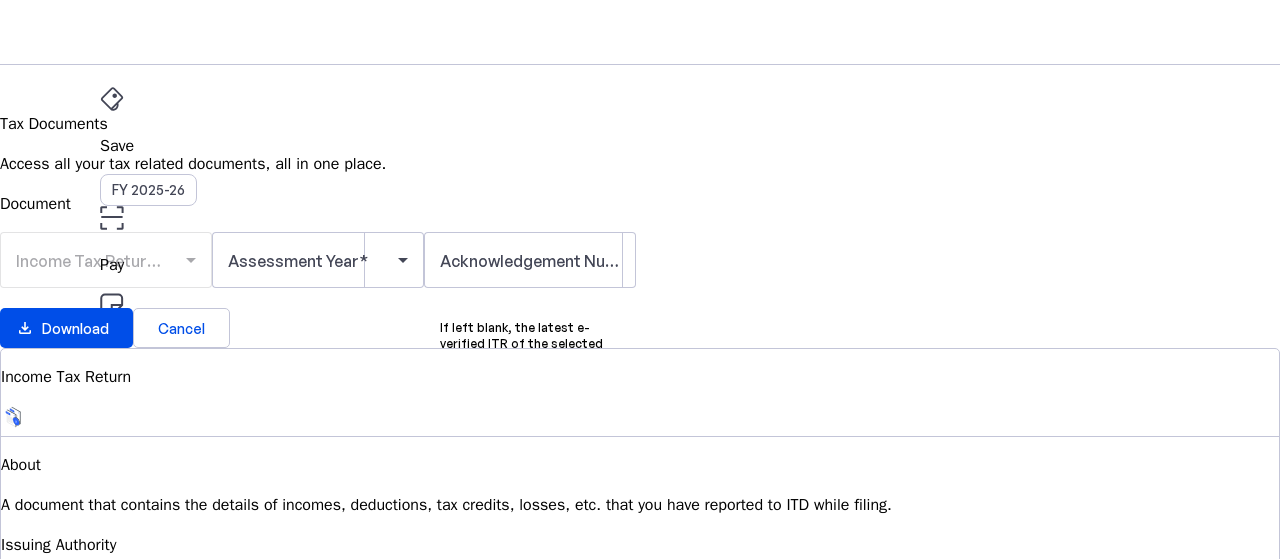 click on "Income Tax Return (ITR)" at bounding box center (106, 270) 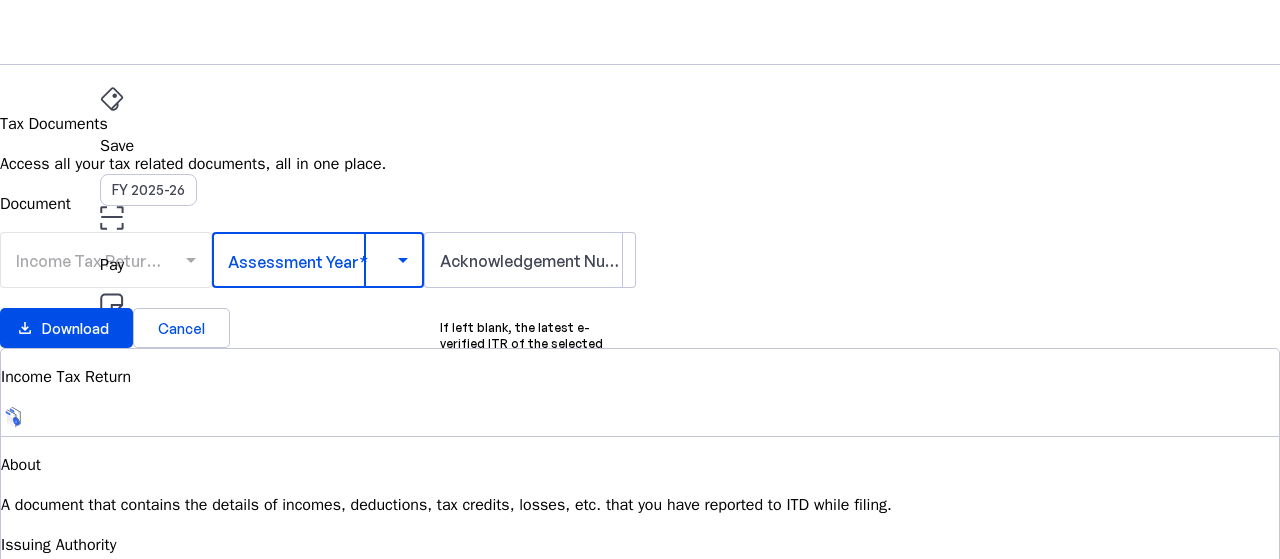 click at bounding box center (313, 260) 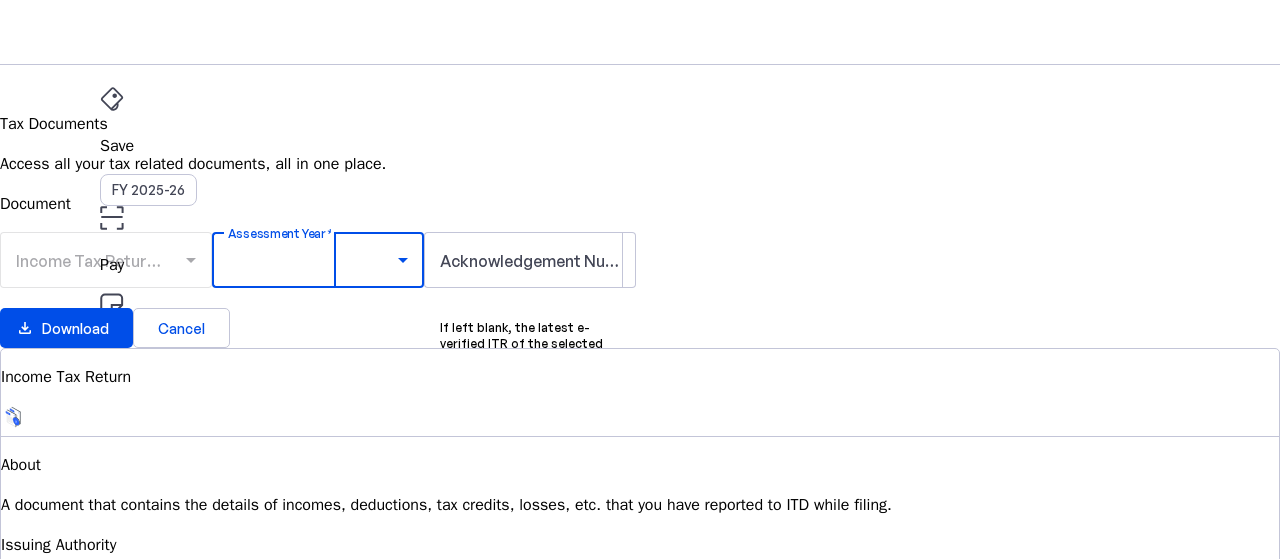 click on "AY 2025-26" at bounding box center (309, 989) 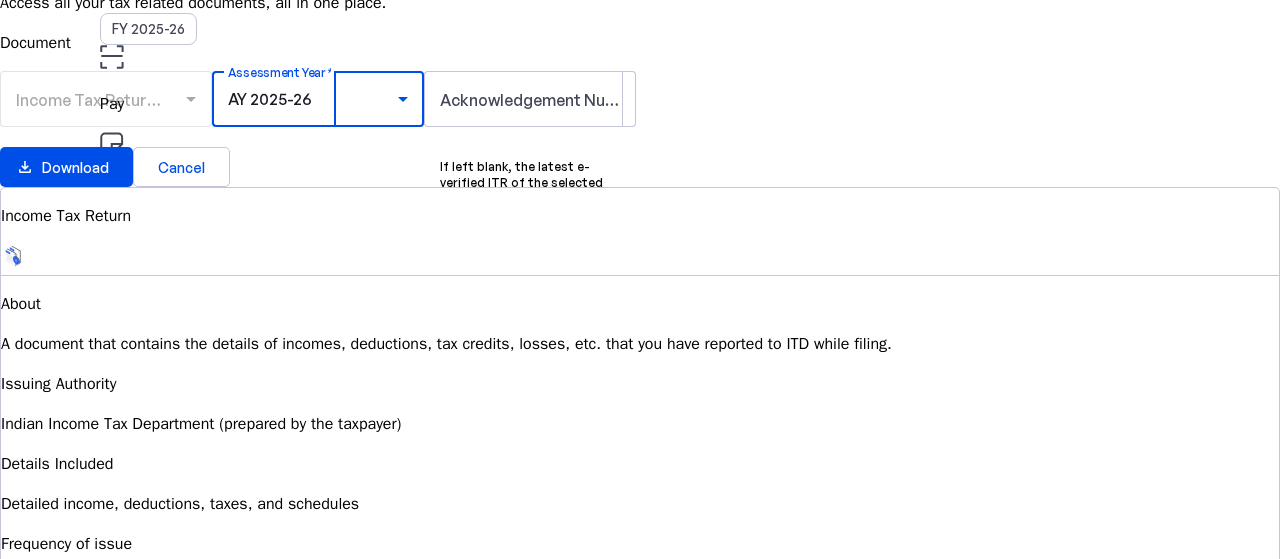 scroll, scrollTop: 162, scrollLeft: 0, axis: vertical 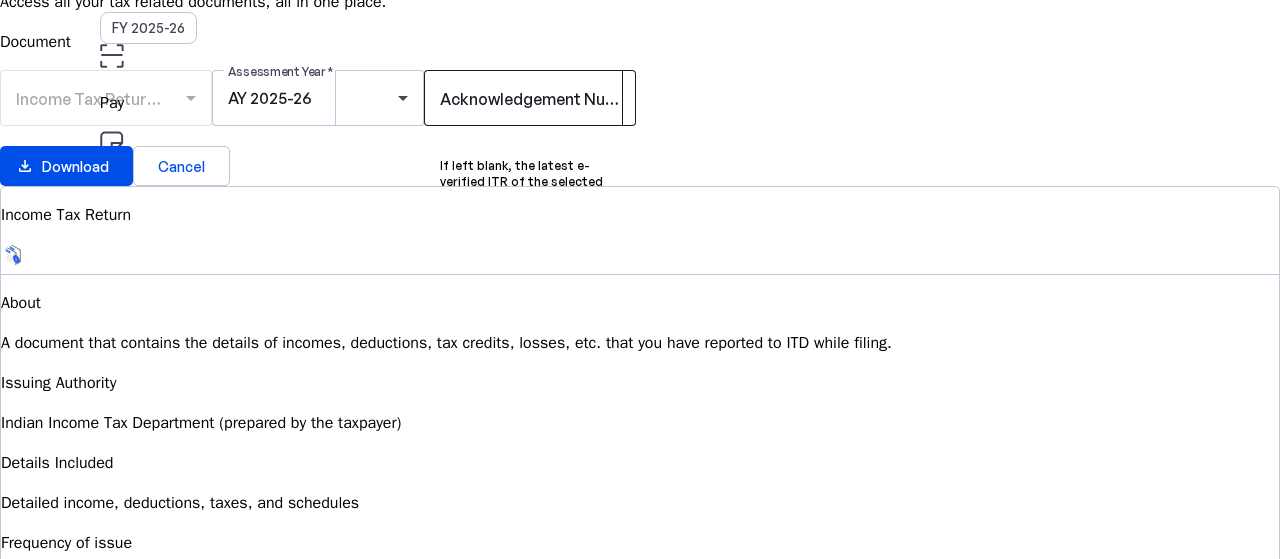 click on "Acknowledgement Number (Optional)" at bounding box center (582, 99) 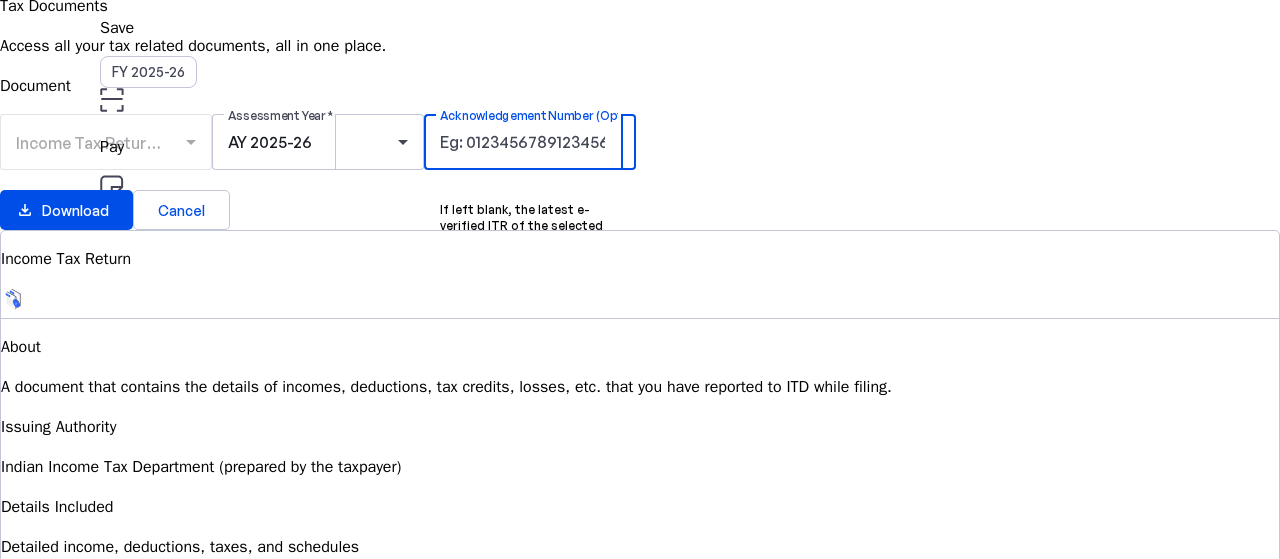 scroll, scrollTop: 119, scrollLeft: 0, axis: vertical 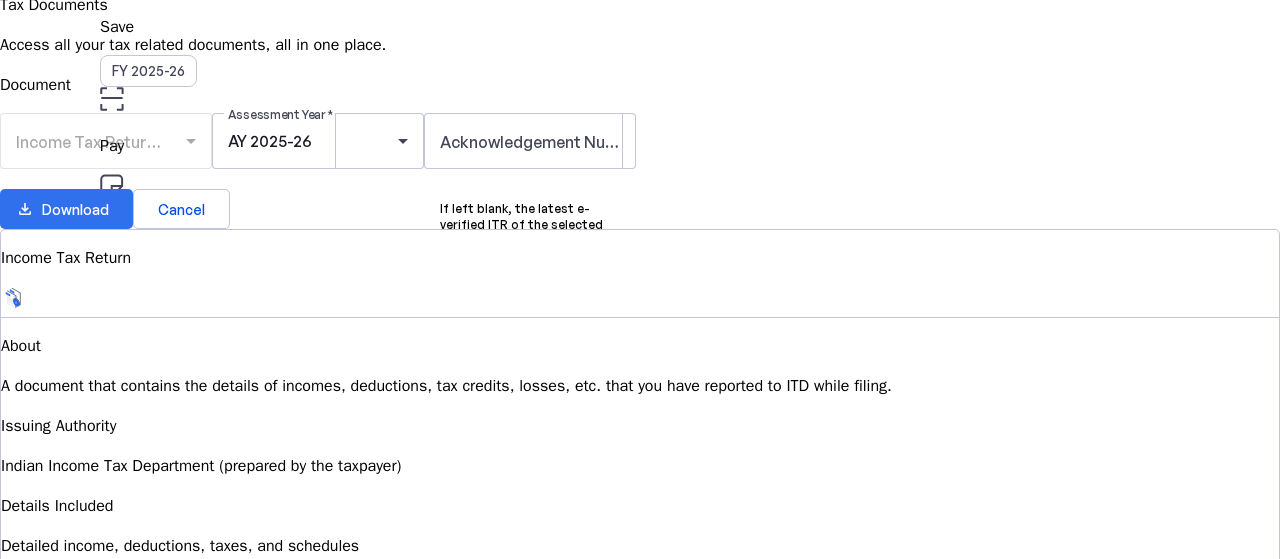 click on "Download" at bounding box center [75, 209] 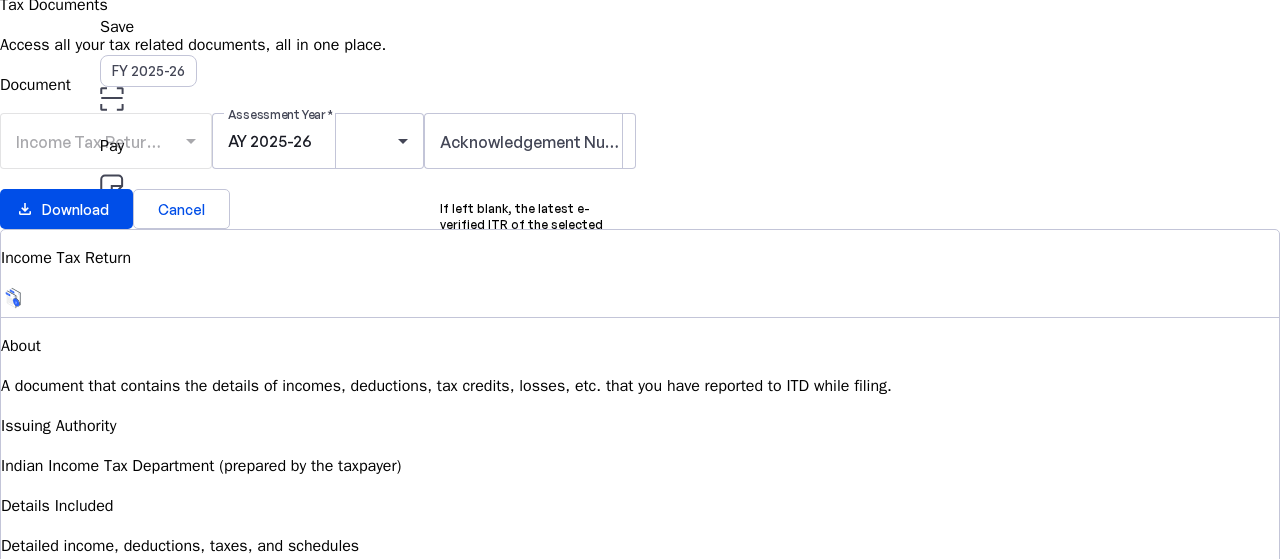 scroll, scrollTop: 0, scrollLeft: 0, axis: both 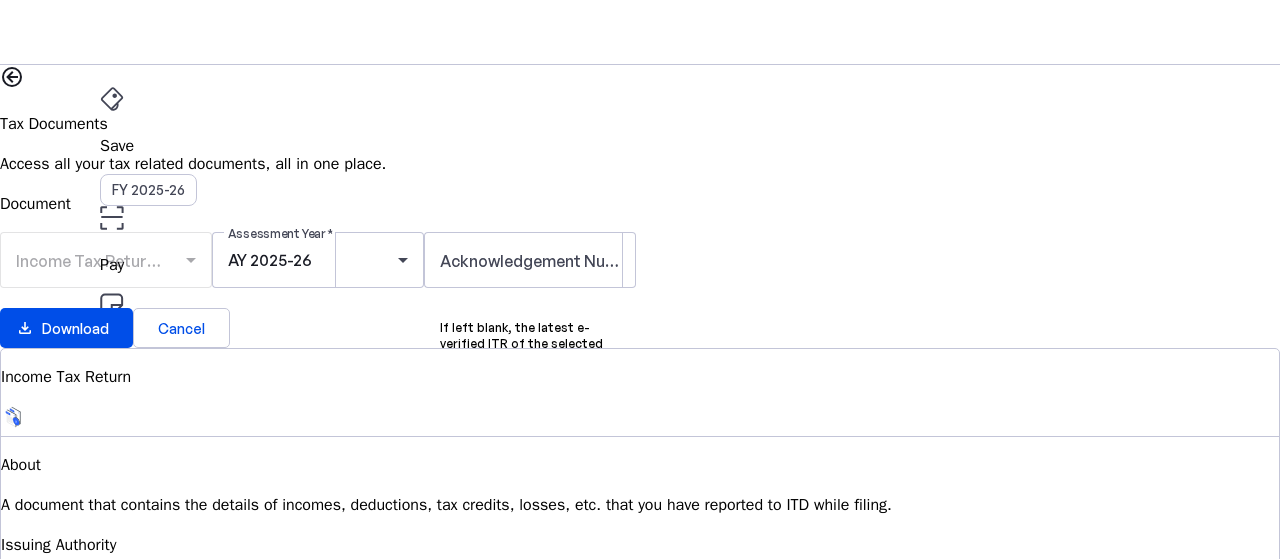 click on "Save FY 2025-26" at bounding box center [640, 146] 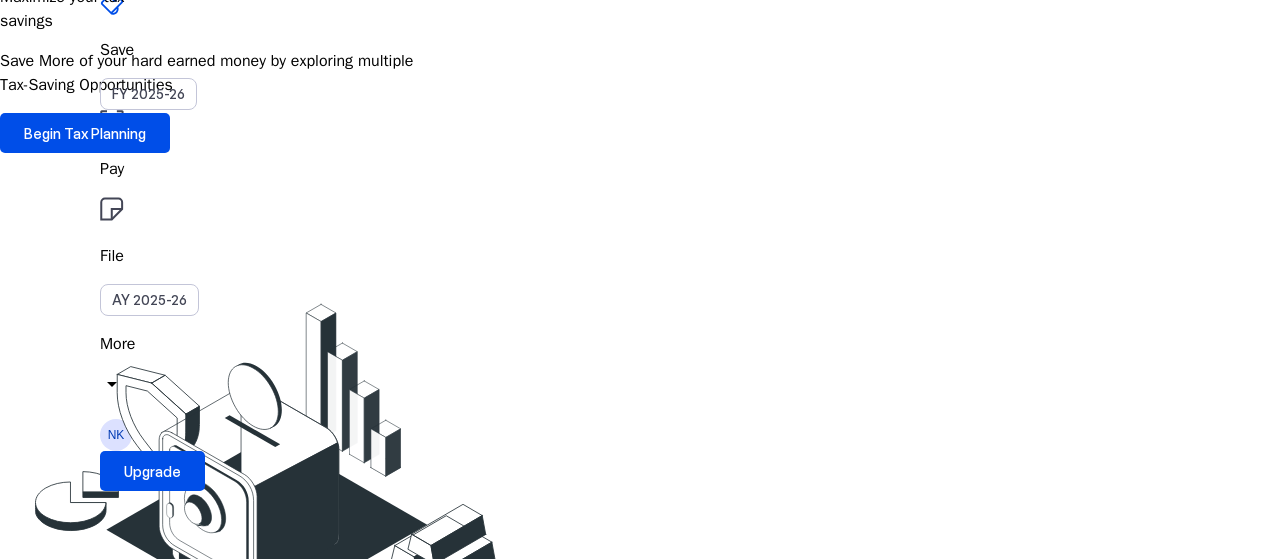 scroll, scrollTop: 0, scrollLeft: 0, axis: both 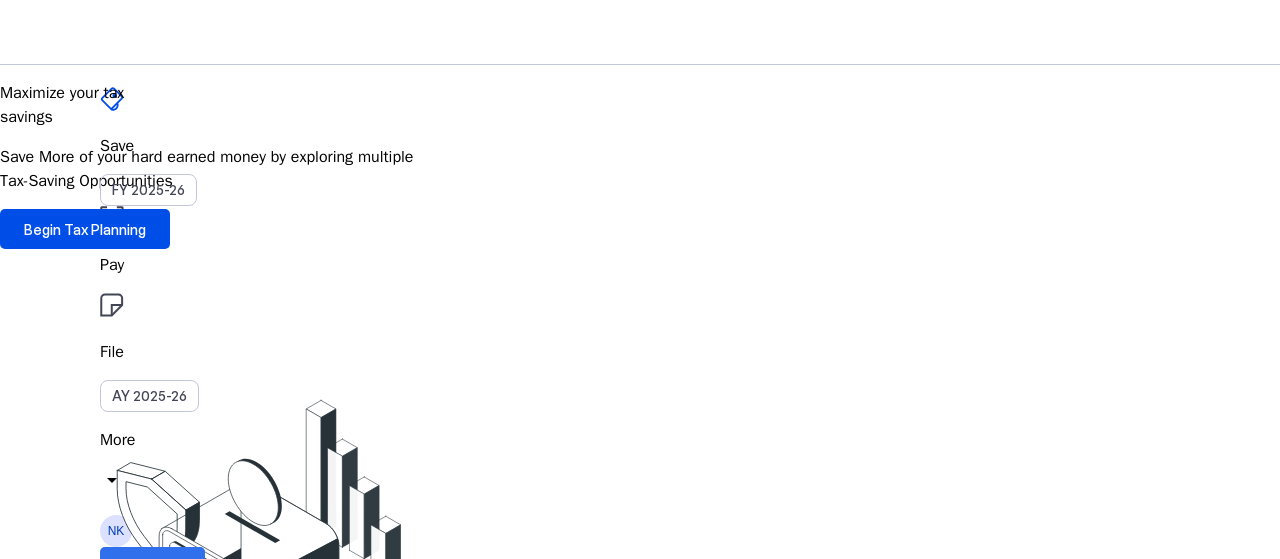 click at bounding box center [152, 567] 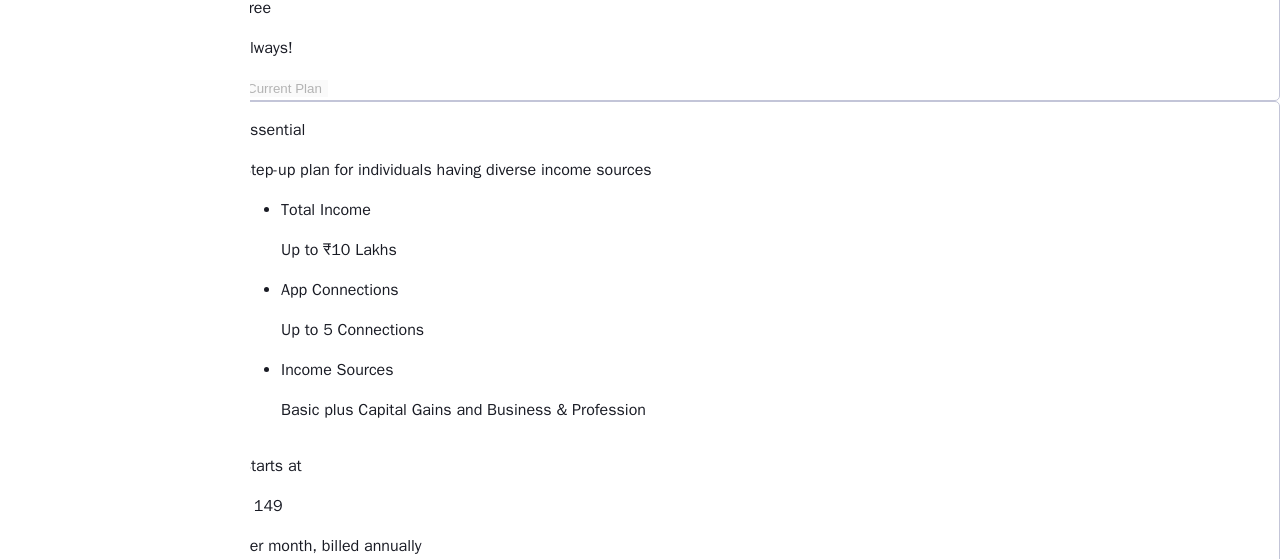 scroll, scrollTop: 524, scrollLeft: 0, axis: vertical 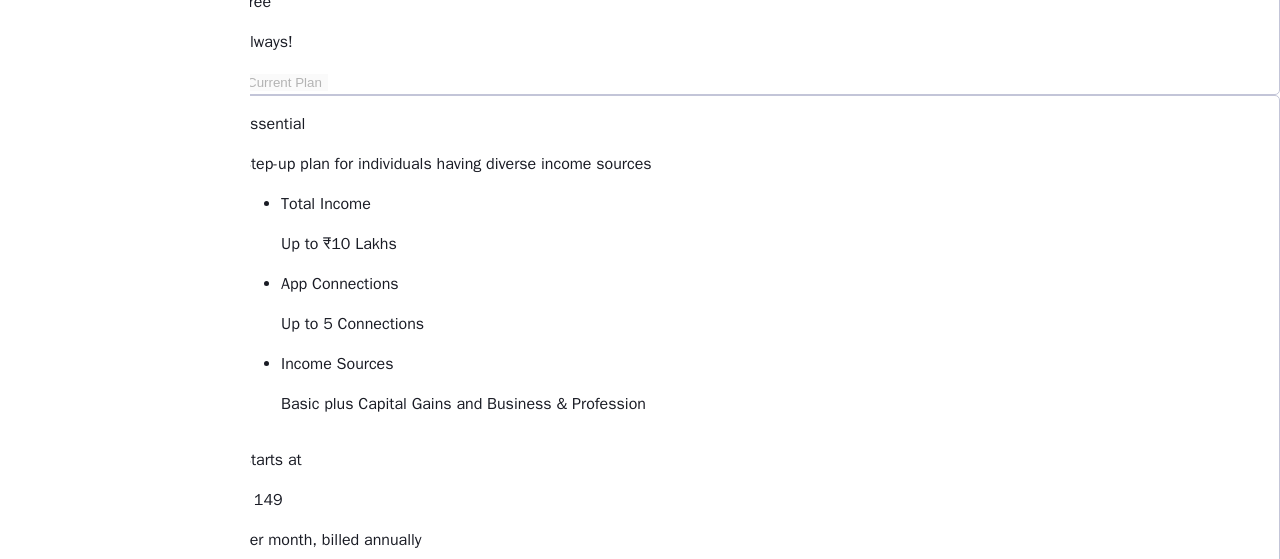 click on "View Comparison" at bounding box center (298, 1183) 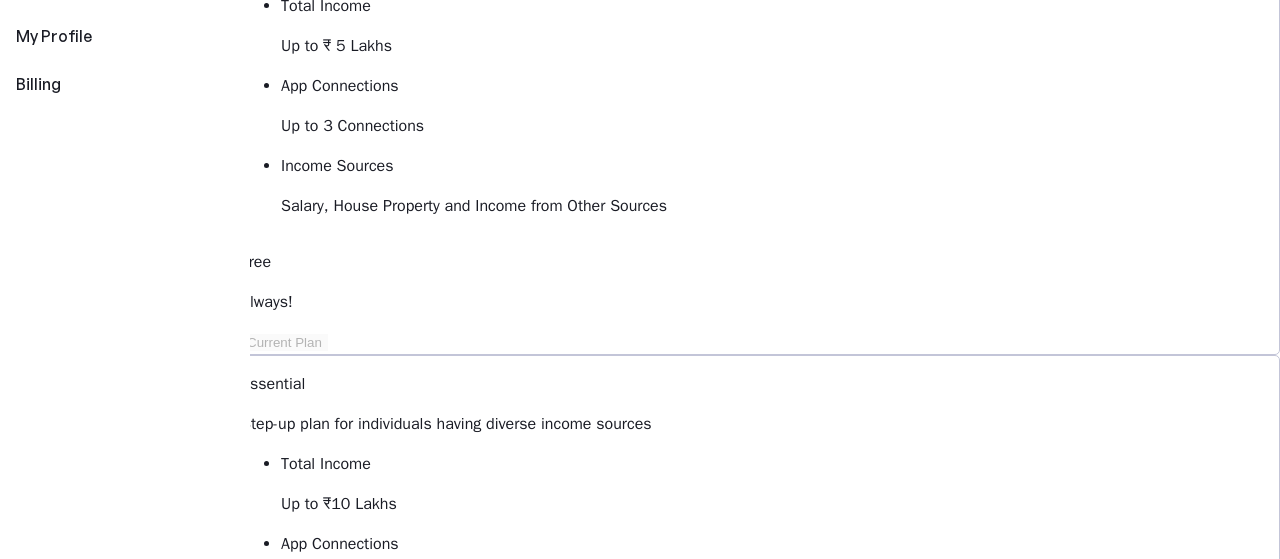 scroll, scrollTop: 0, scrollLeft: 0, axis: both 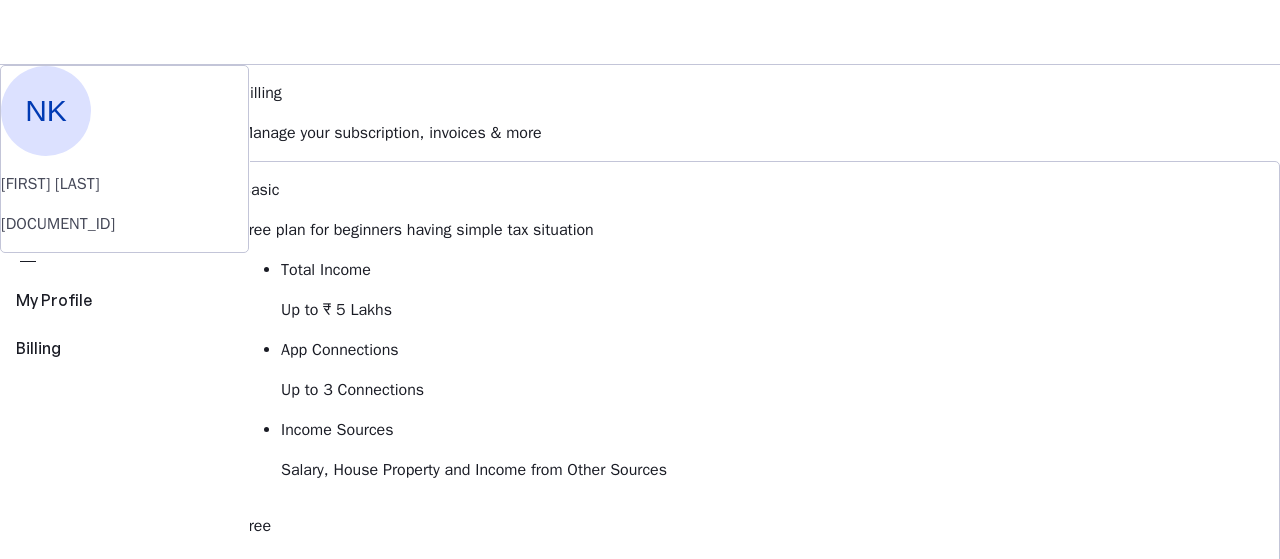 click on "AY 2025-26" at bounding box center [149, 396] 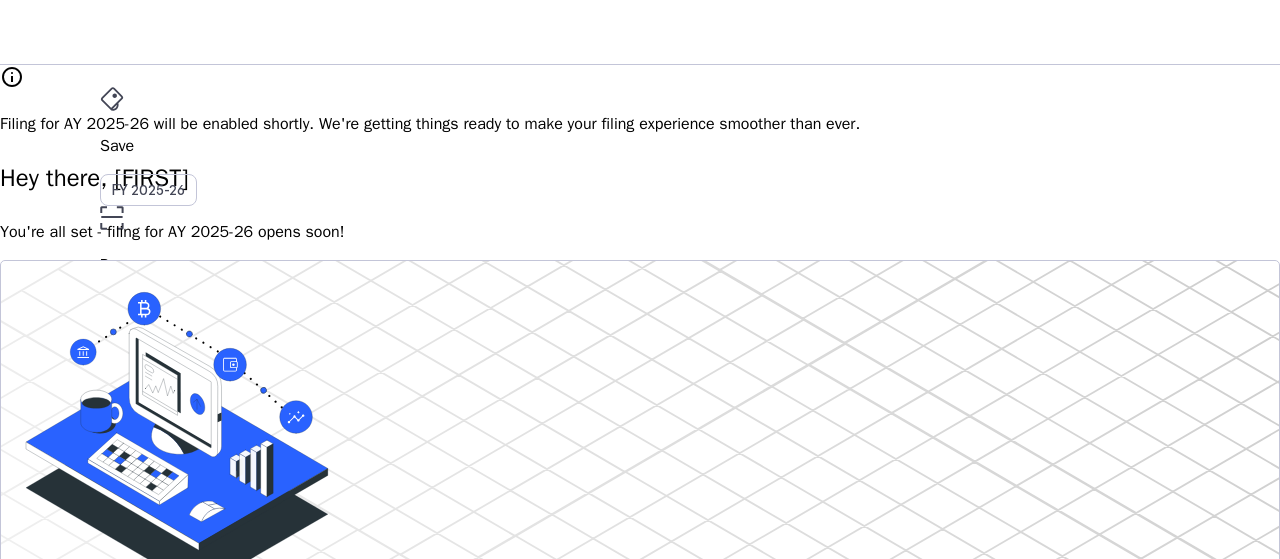 click on "AY 2025-26" at bounding box center (149, 396) 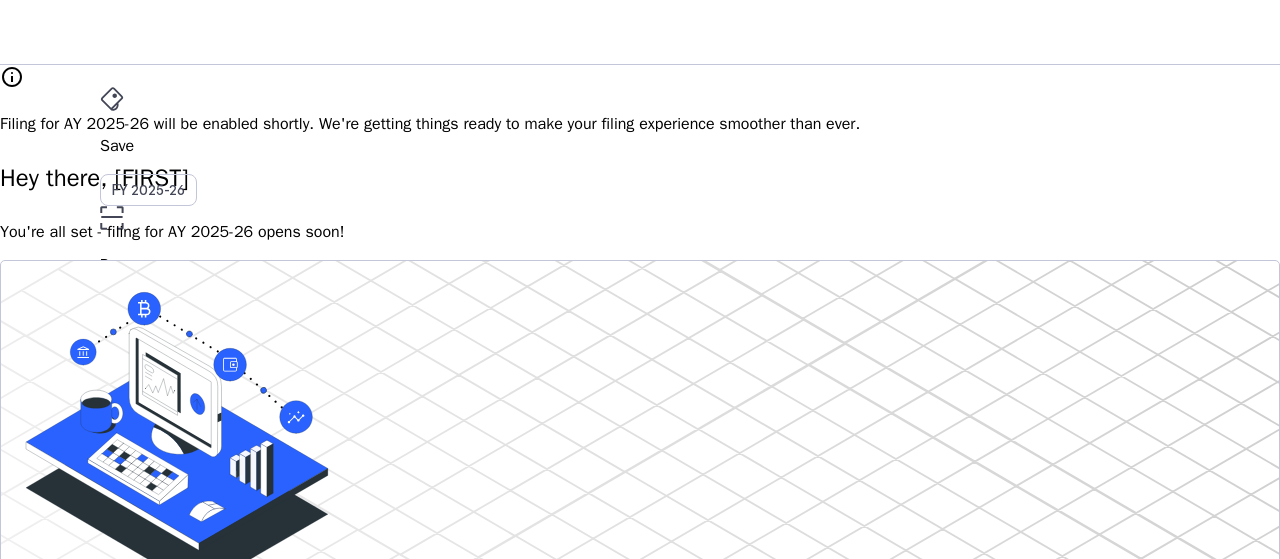 click on "NK" at bounding box center (116, 531) 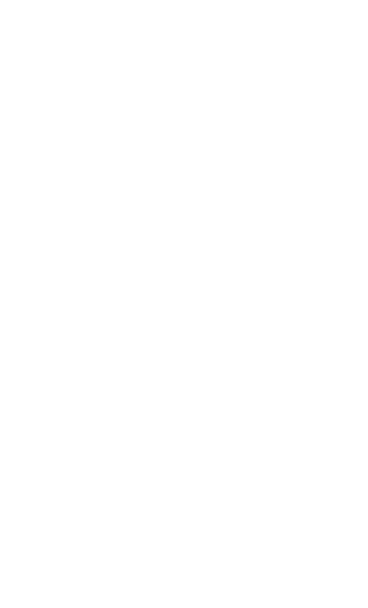 scroll, scrollTop: 0, scrollLeft: 0, axis: both 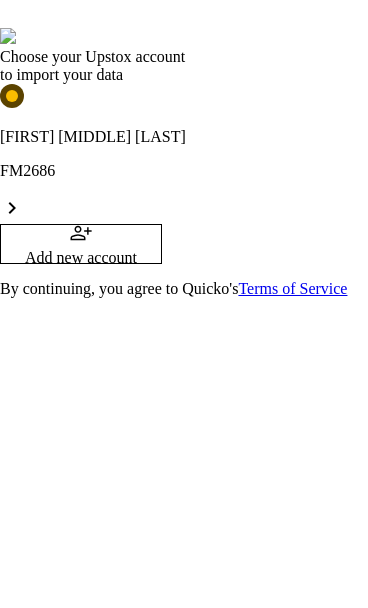 click on "FM2686" at bounding box center [184, 171] 